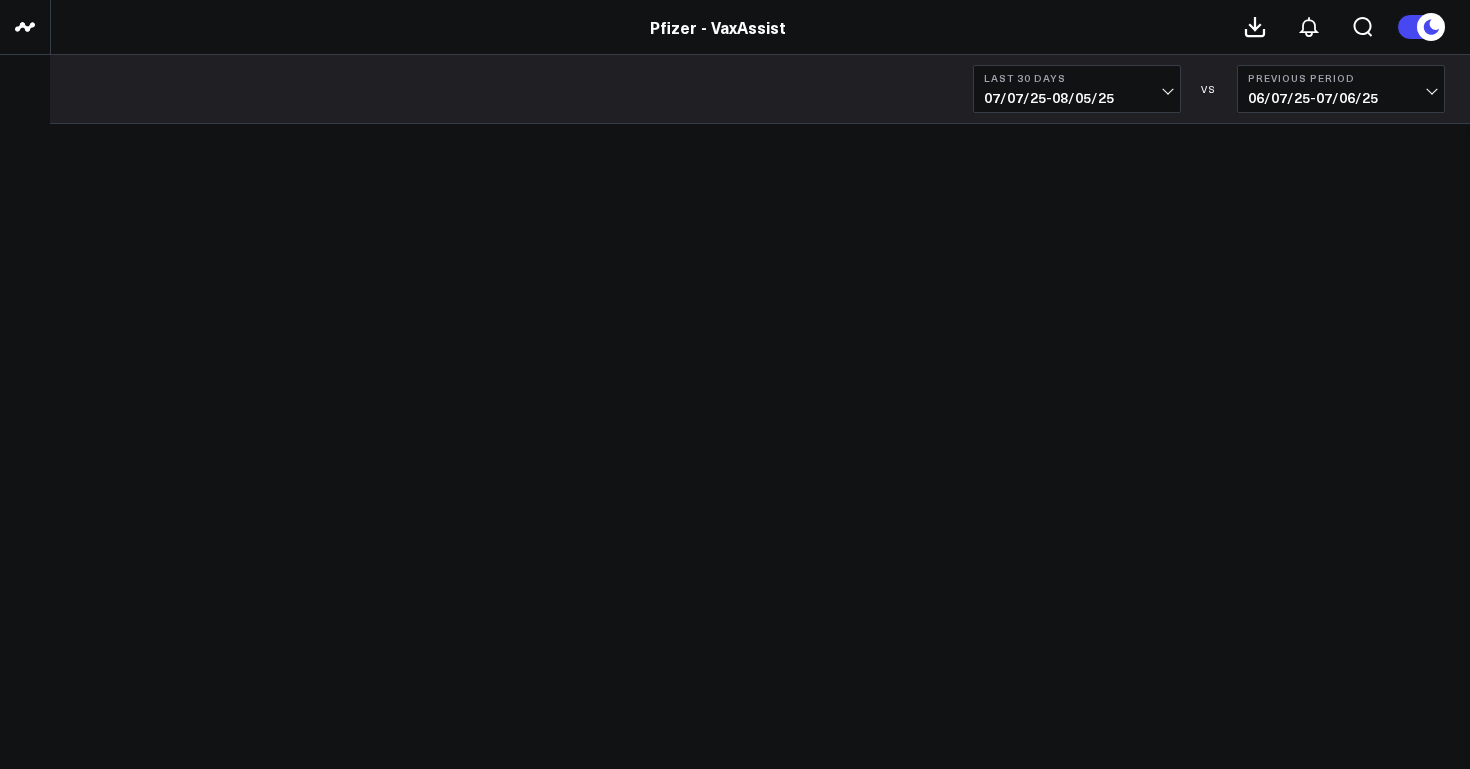 scroll, scrollTop: 0, scrollLeft: 0, axis: both 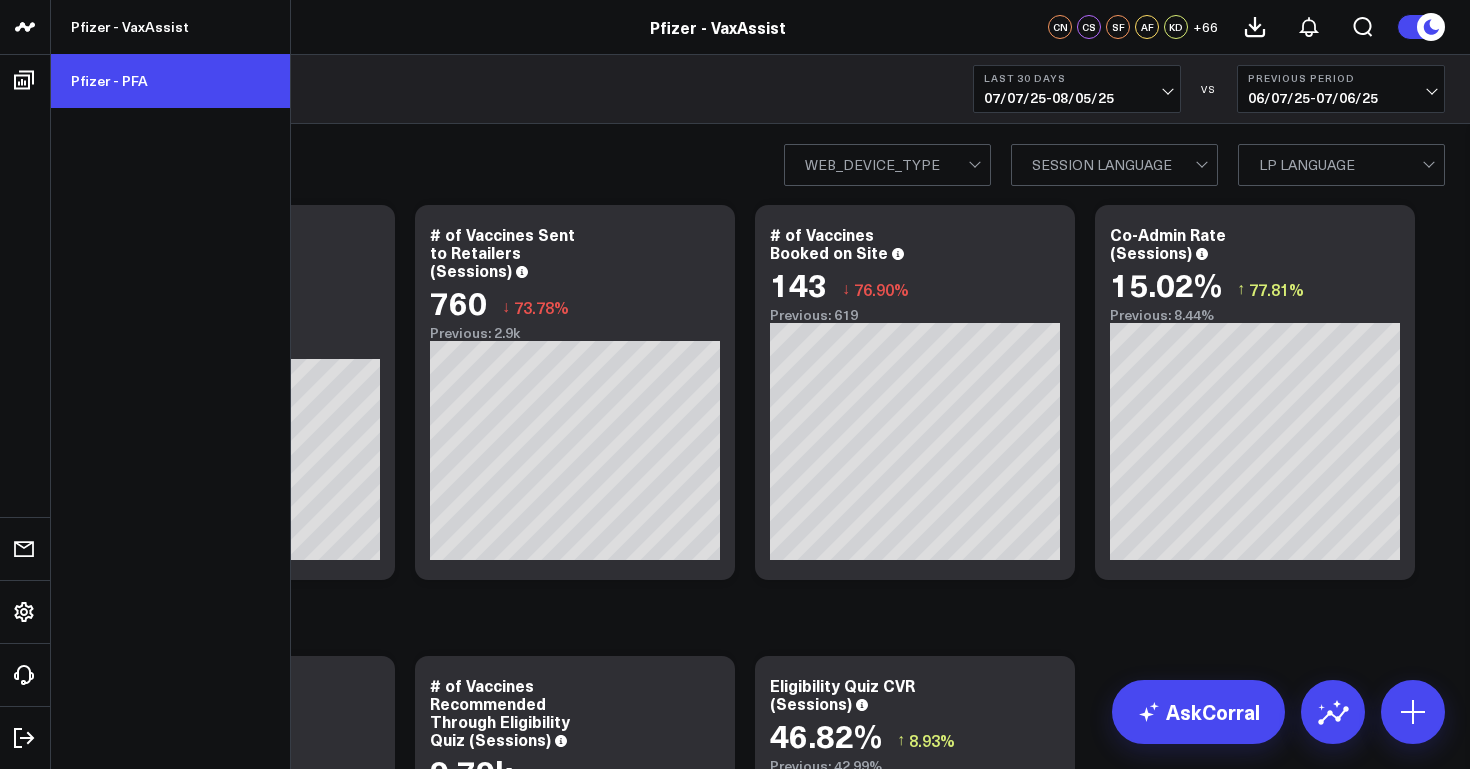 click on "Pfizer - PFA" at bounding box center (170, 81) 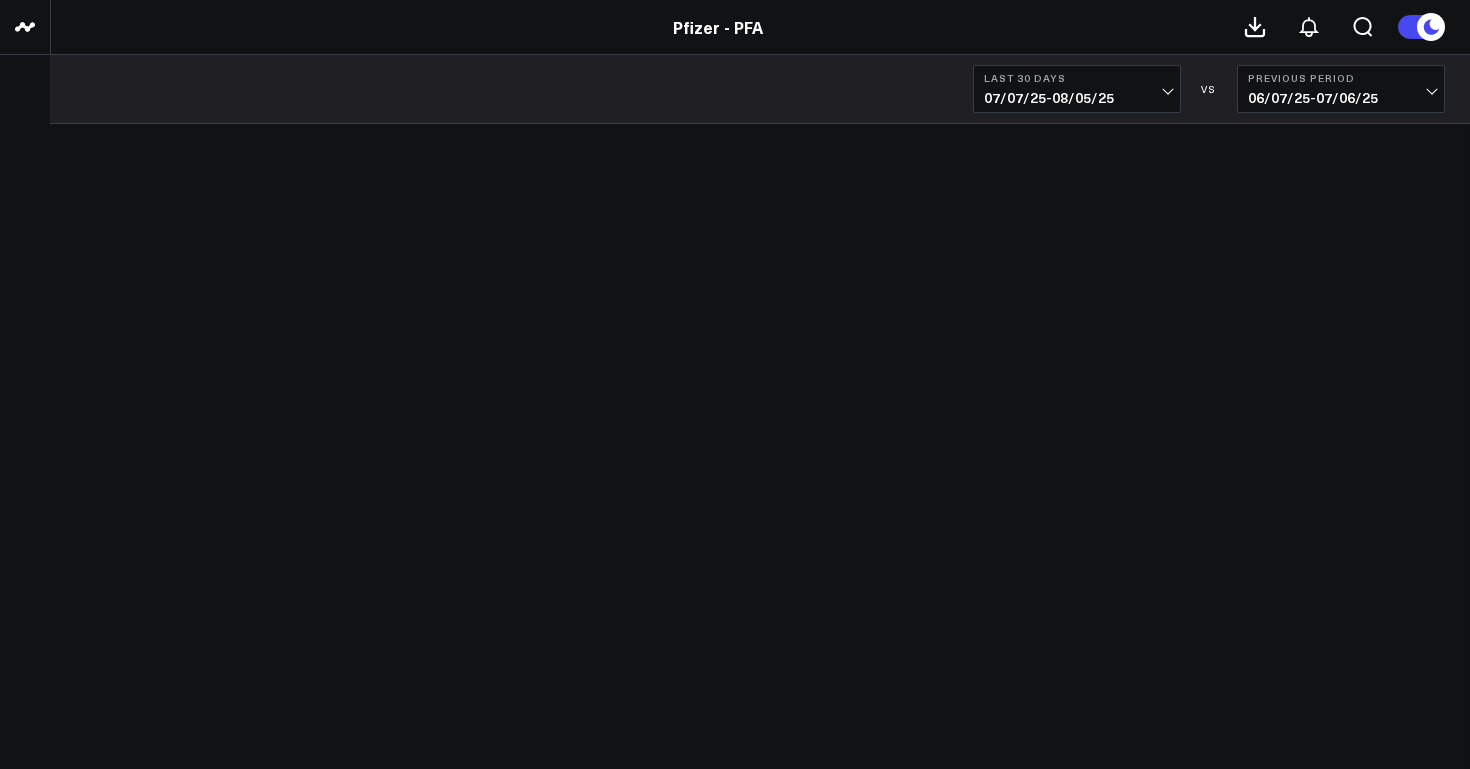 scroll, scrollTop: 0, scrollLeft: 0, axis: both 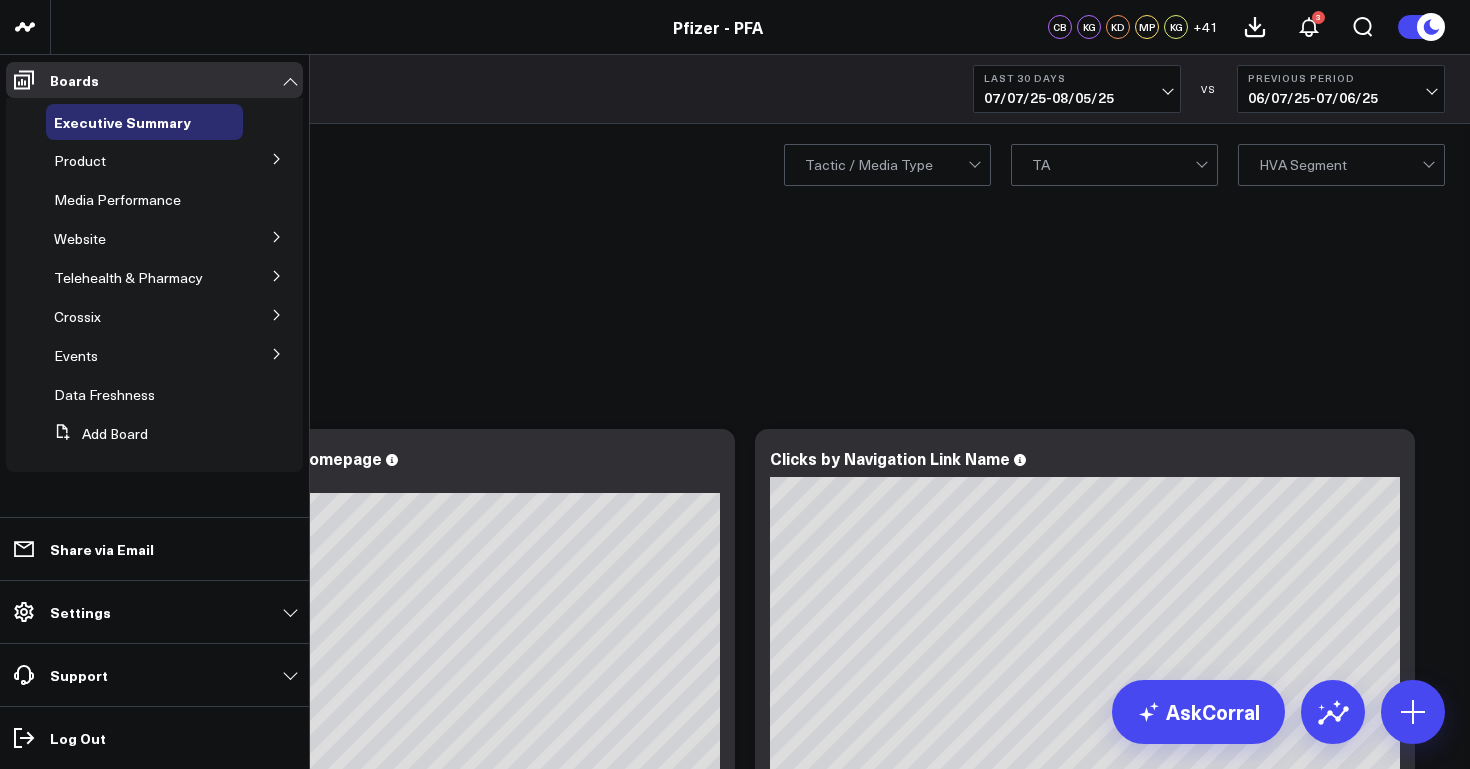 click 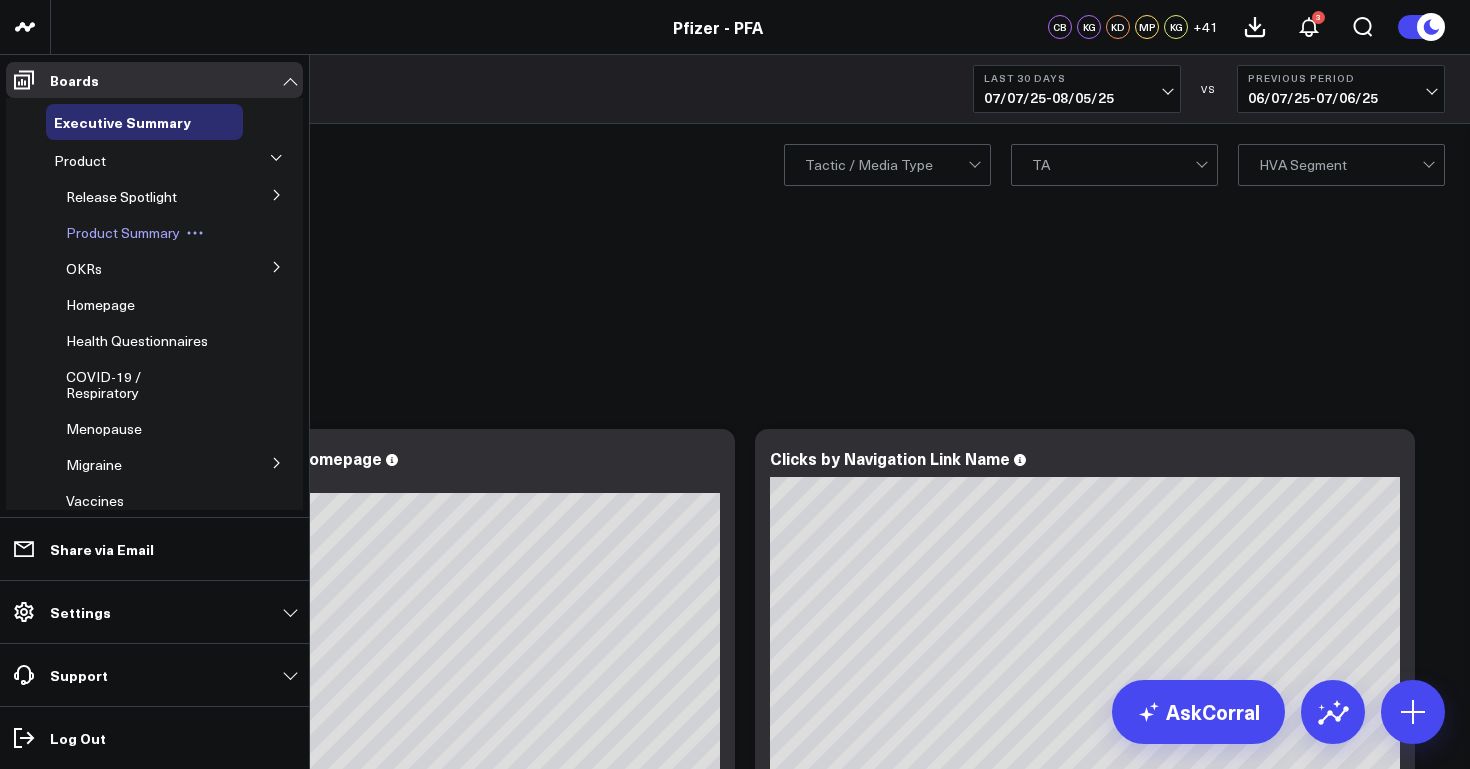 click at bounding box center [195, 233] 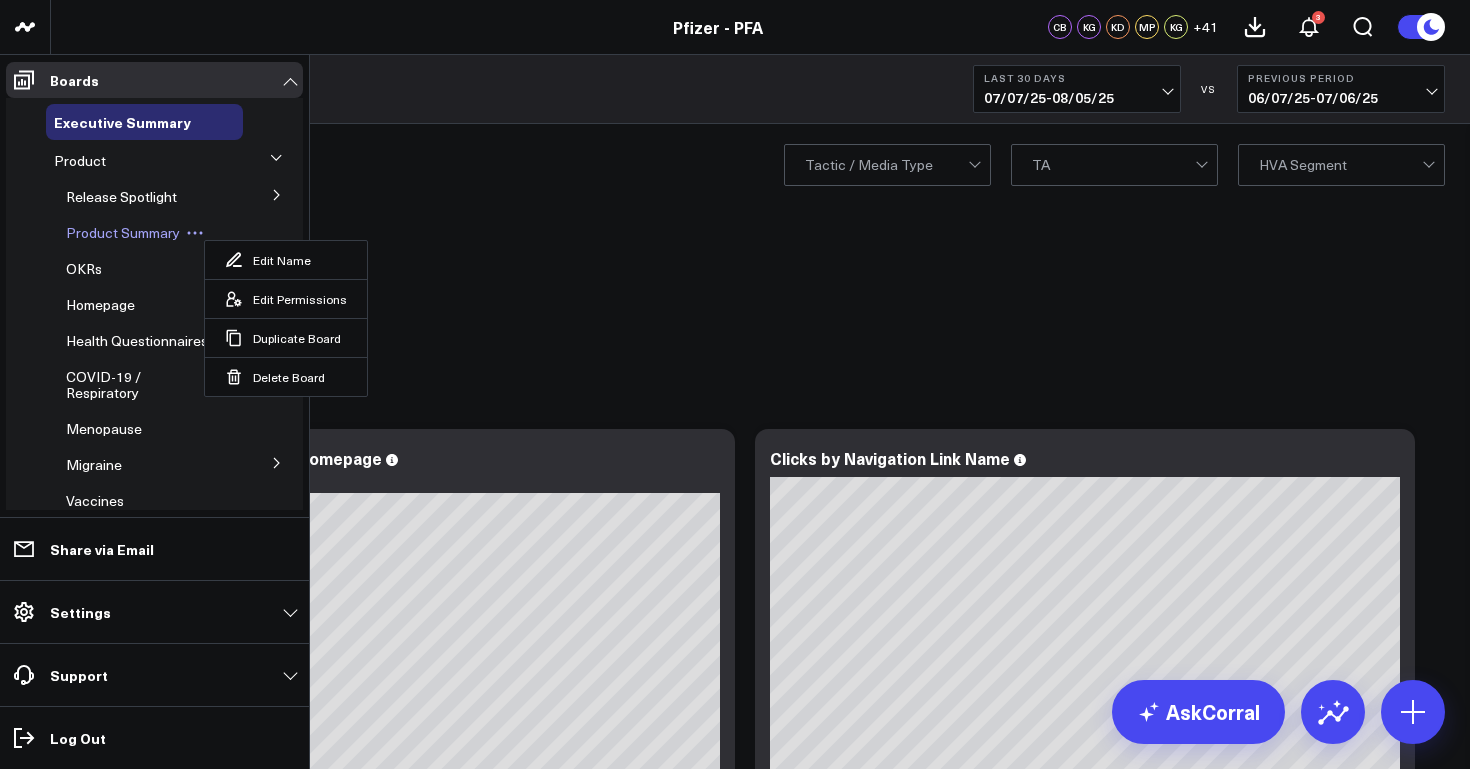 click on "Product Summary" at bounding box center [123, 232] 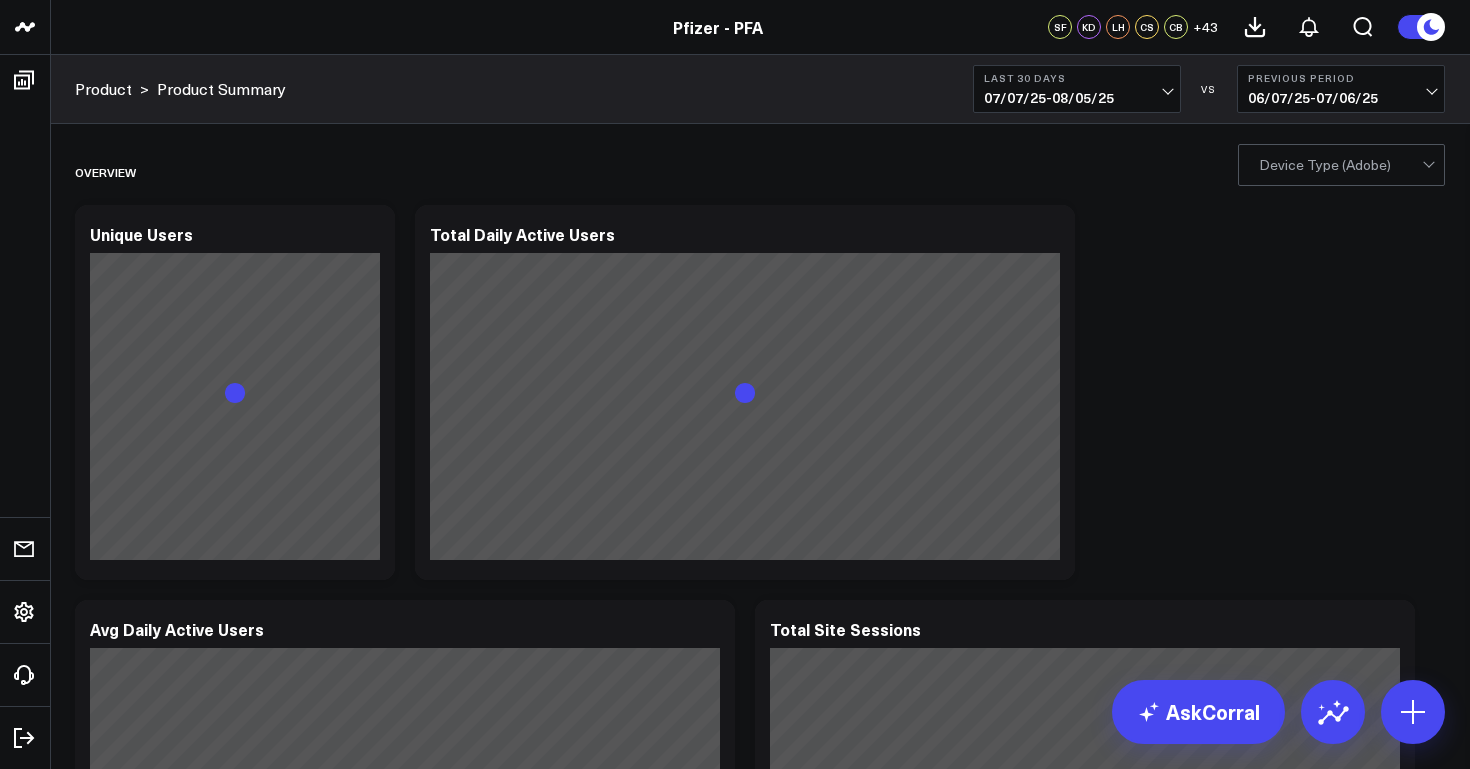 scroll, scrollTop: 0, scrollLeft: 0, axis: both 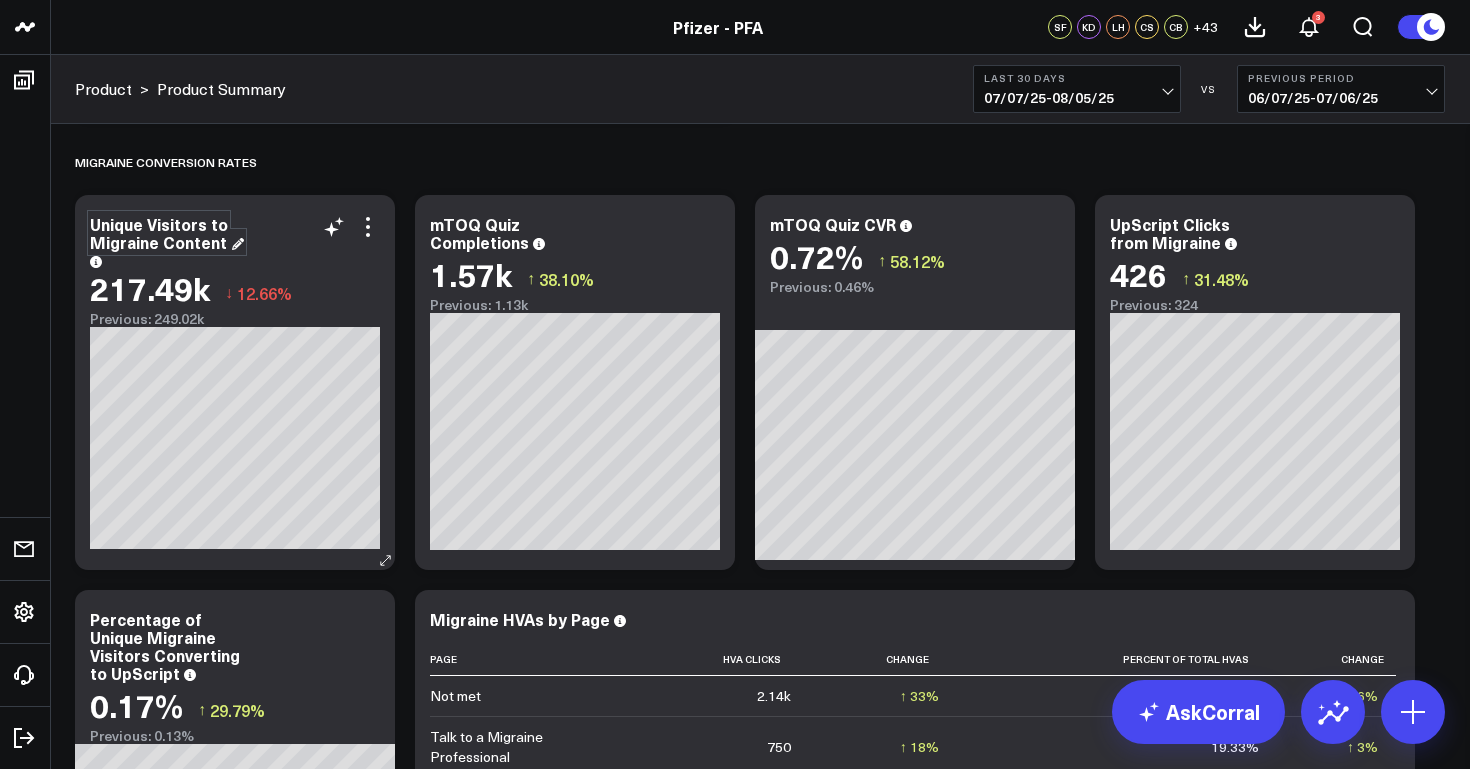 click on "Unique Visitors to Migraine Content" at bounding box center (167, 233) 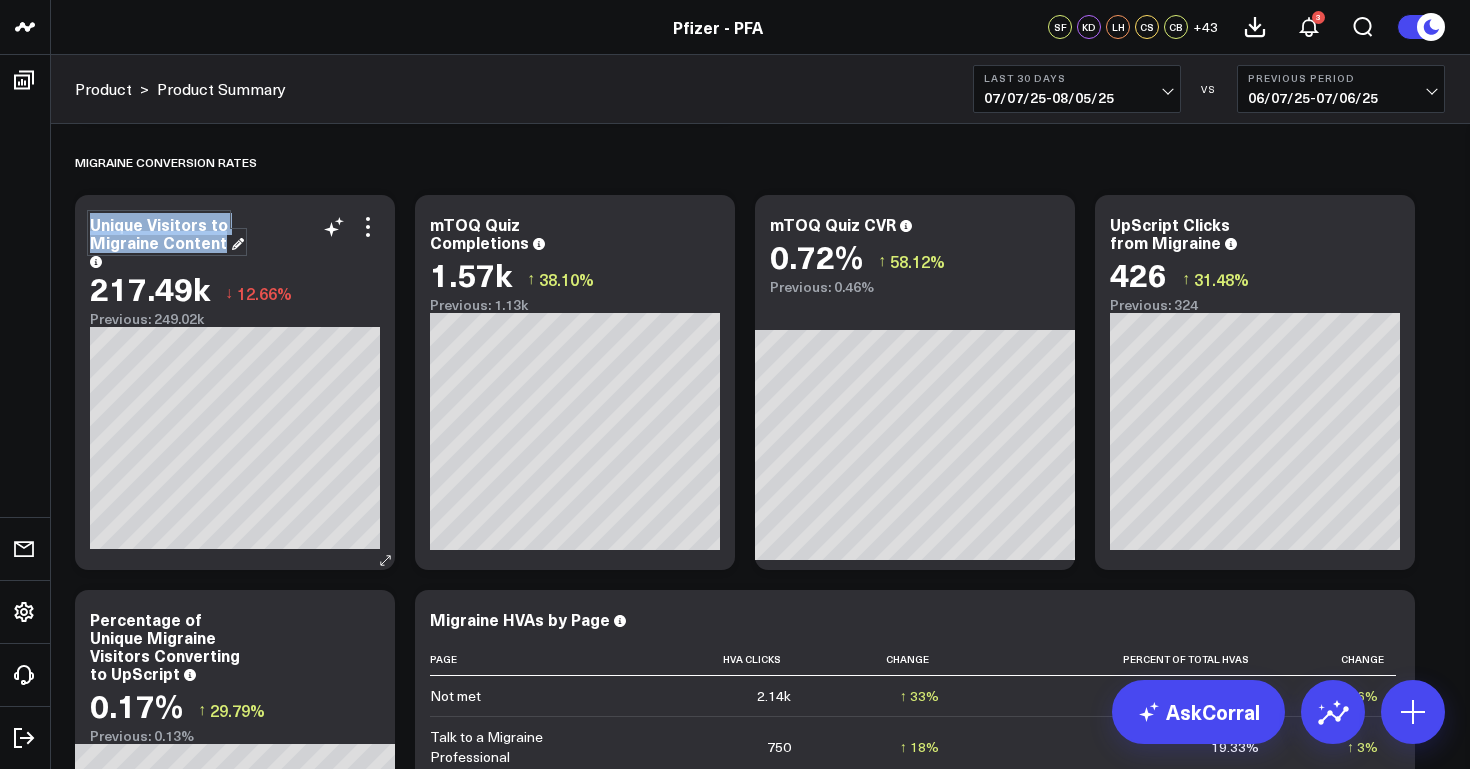 drag, startPoint x: 221, startPoint y: 244, endPoint x: 84, endPoint y: 225, distance: 138.31125 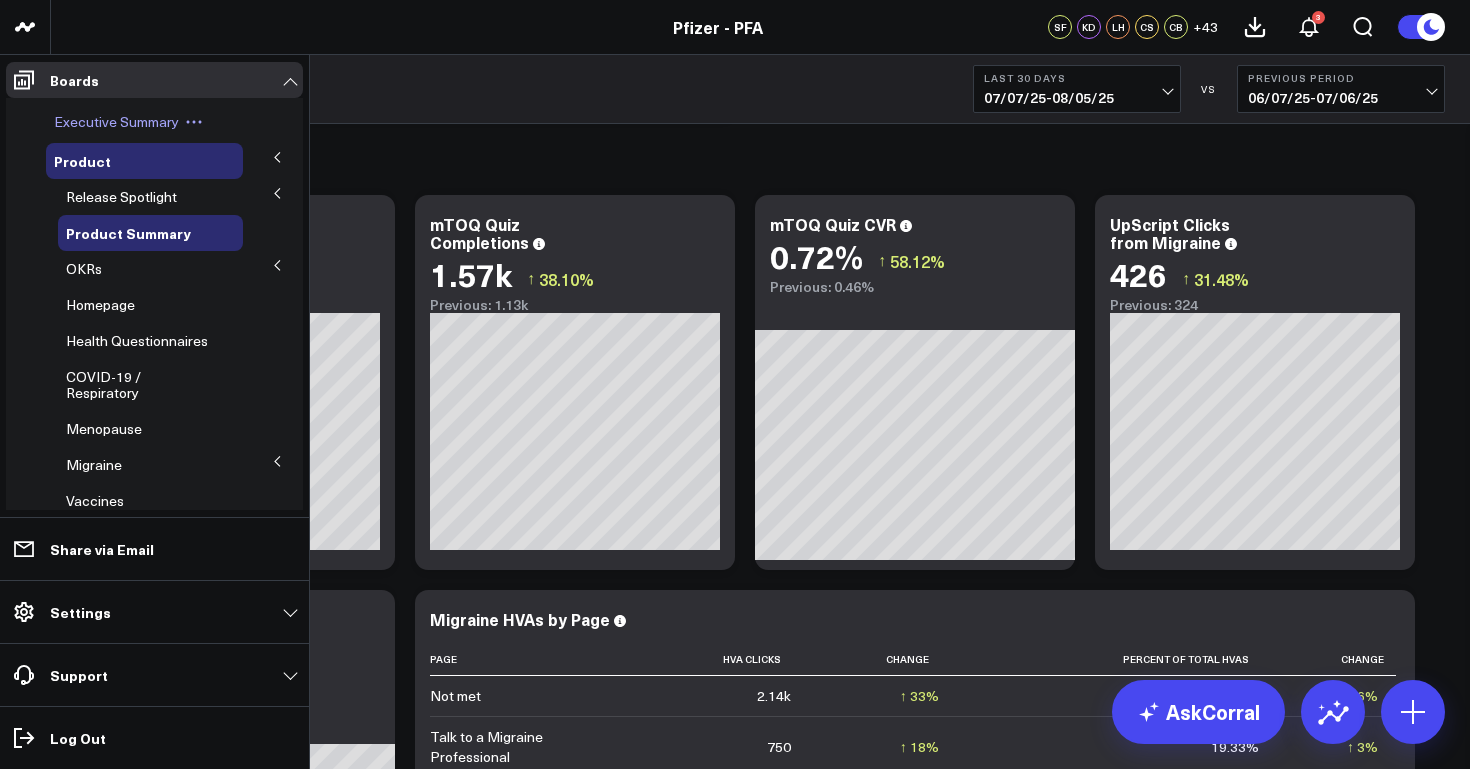 click on "Executive Summary" at bounding box center [116, 121] 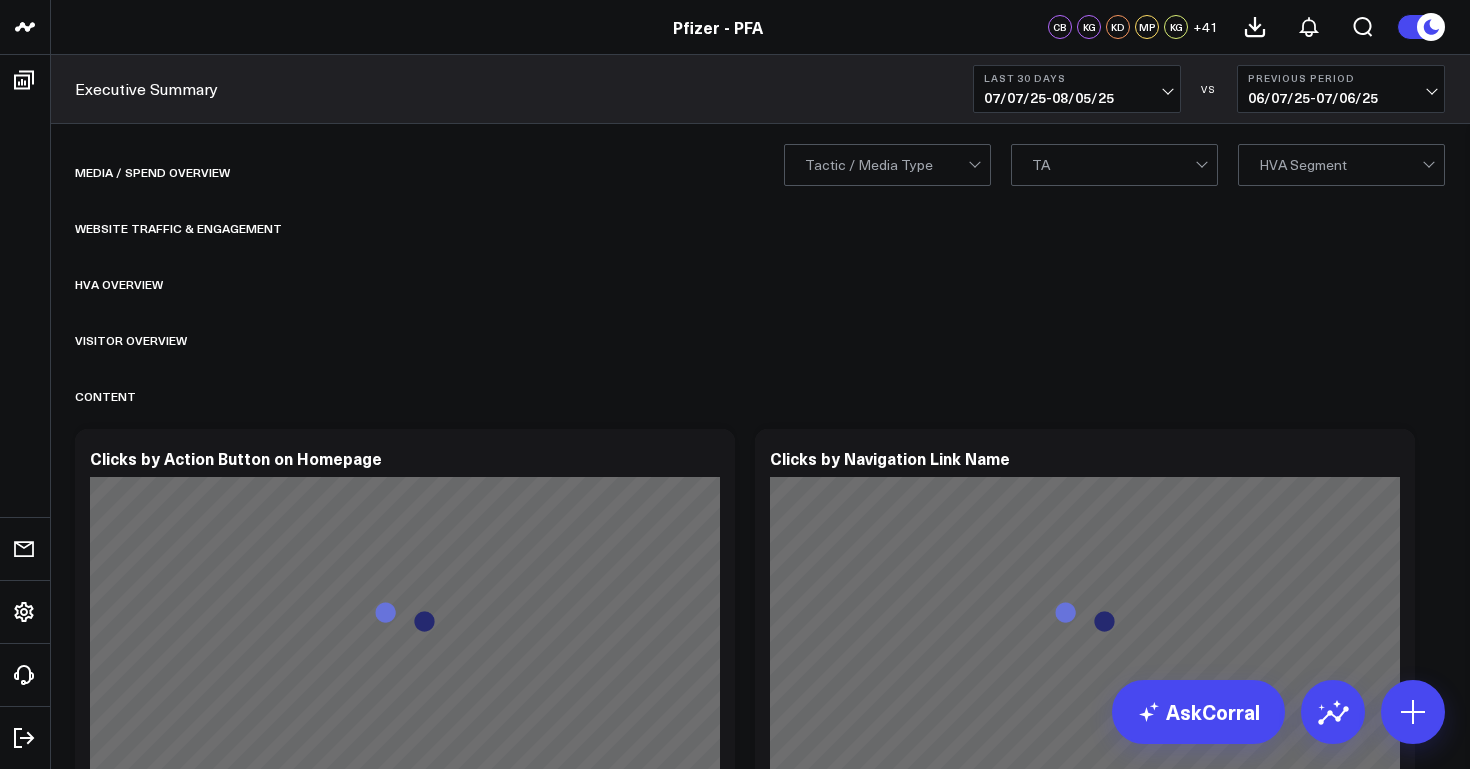 scroll, scrollTop: 0, scrollLeft: 0, axis: both 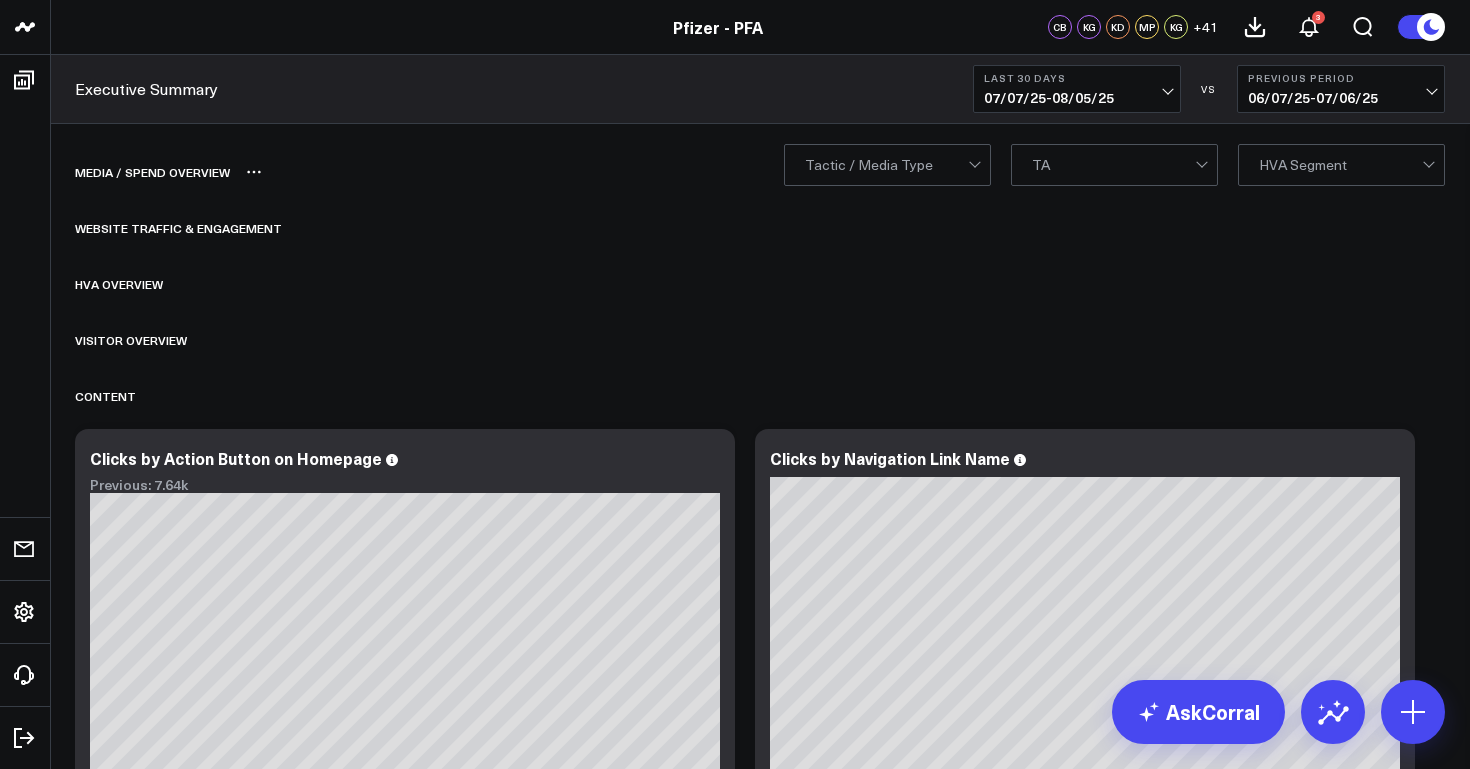click on "Media / Spend Overview" at bounding box center (152, 172) 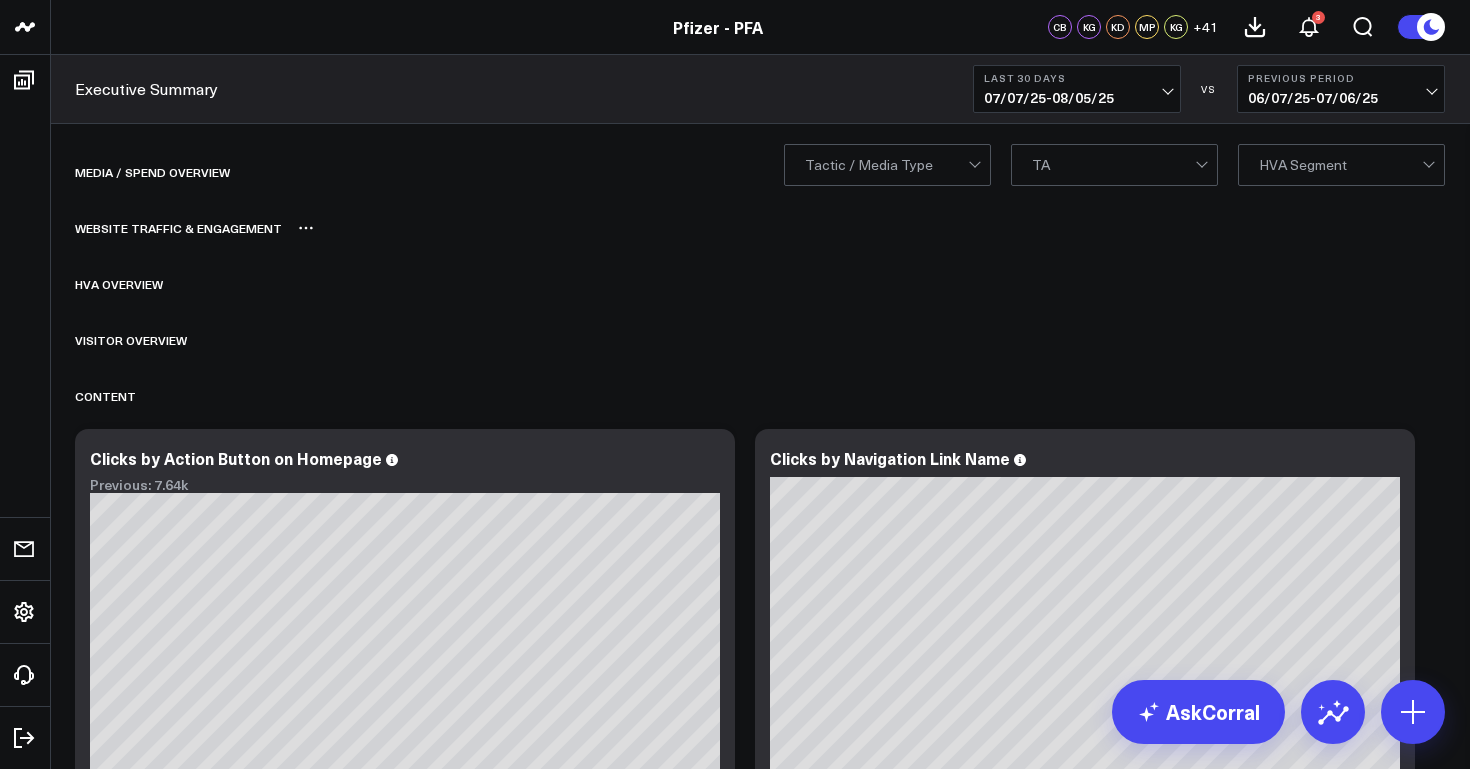 click on "Website Traffic & Engagement" at bounding box center [178, 228] 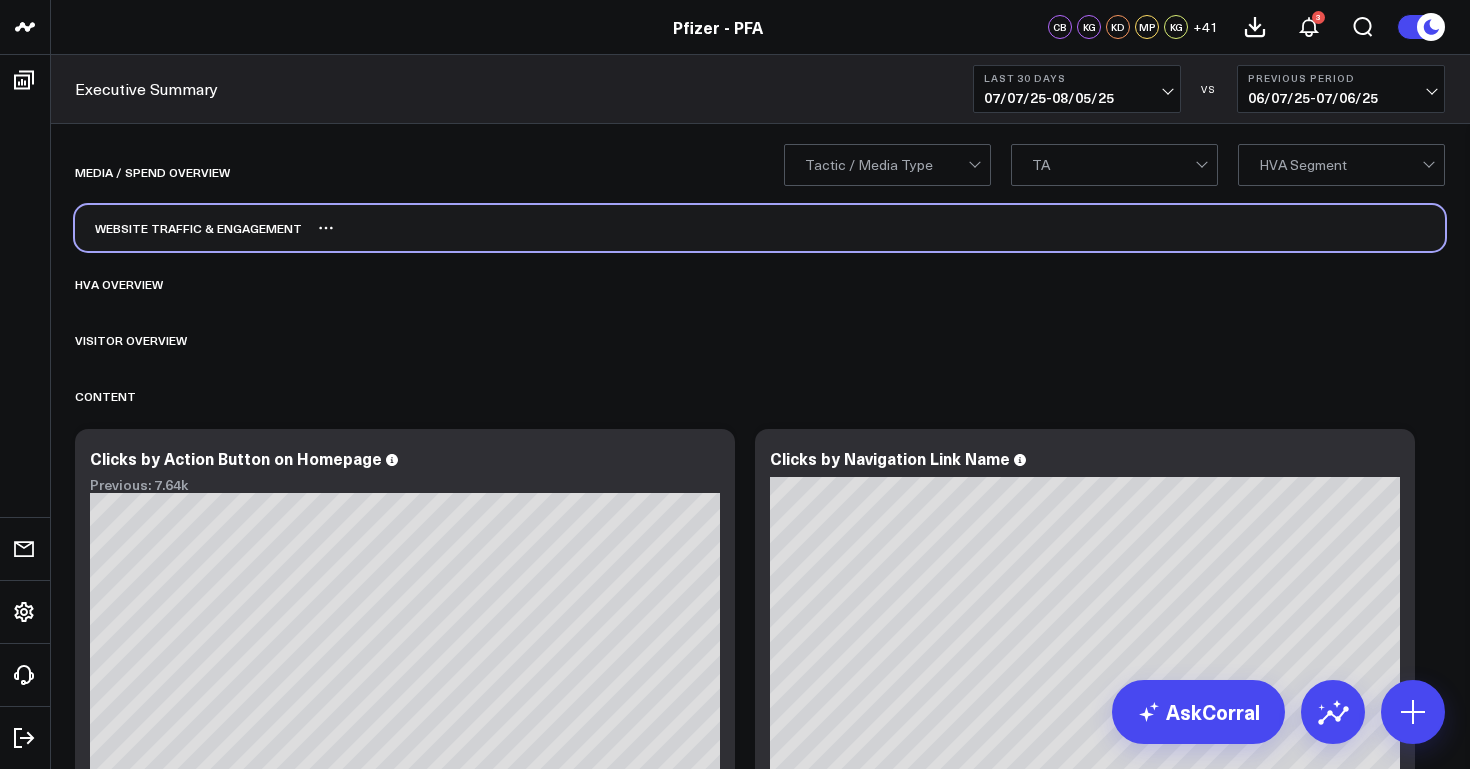 click on "Website Traffic & Engagement" at bounding box center [188, 228] 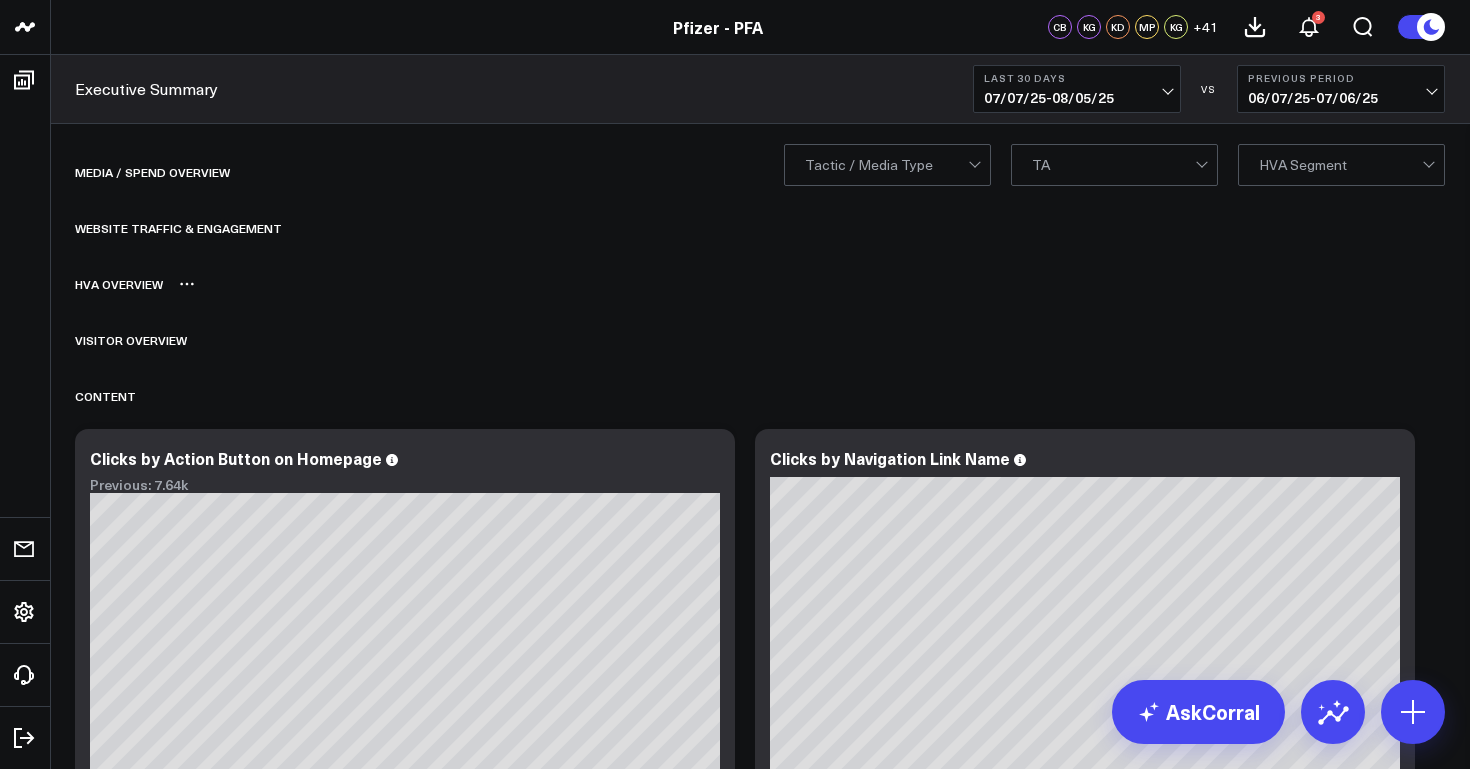 click on "HVA Overview" at bounding box center (119, 284) 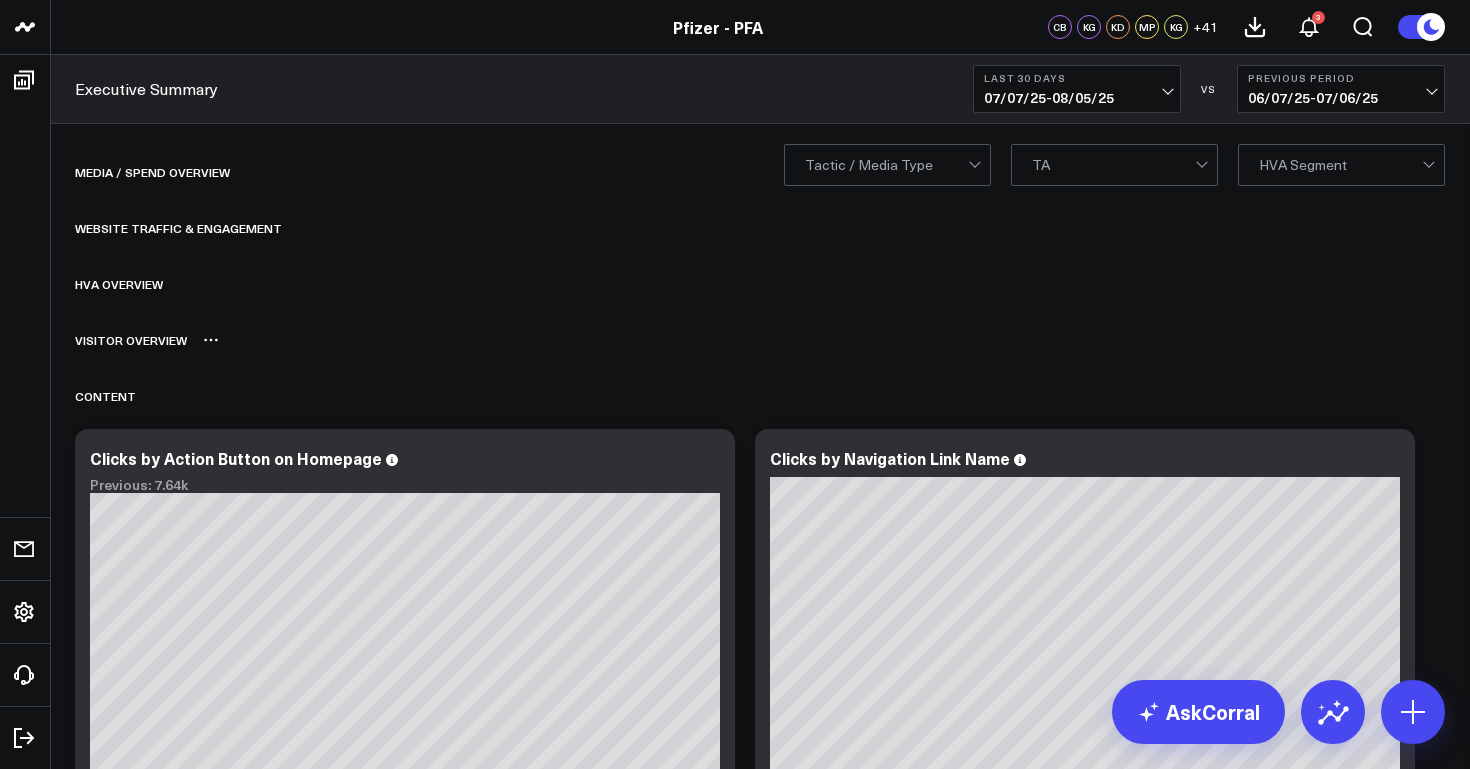 click on "Visitor OVerview" at bounding box center [131, 340] 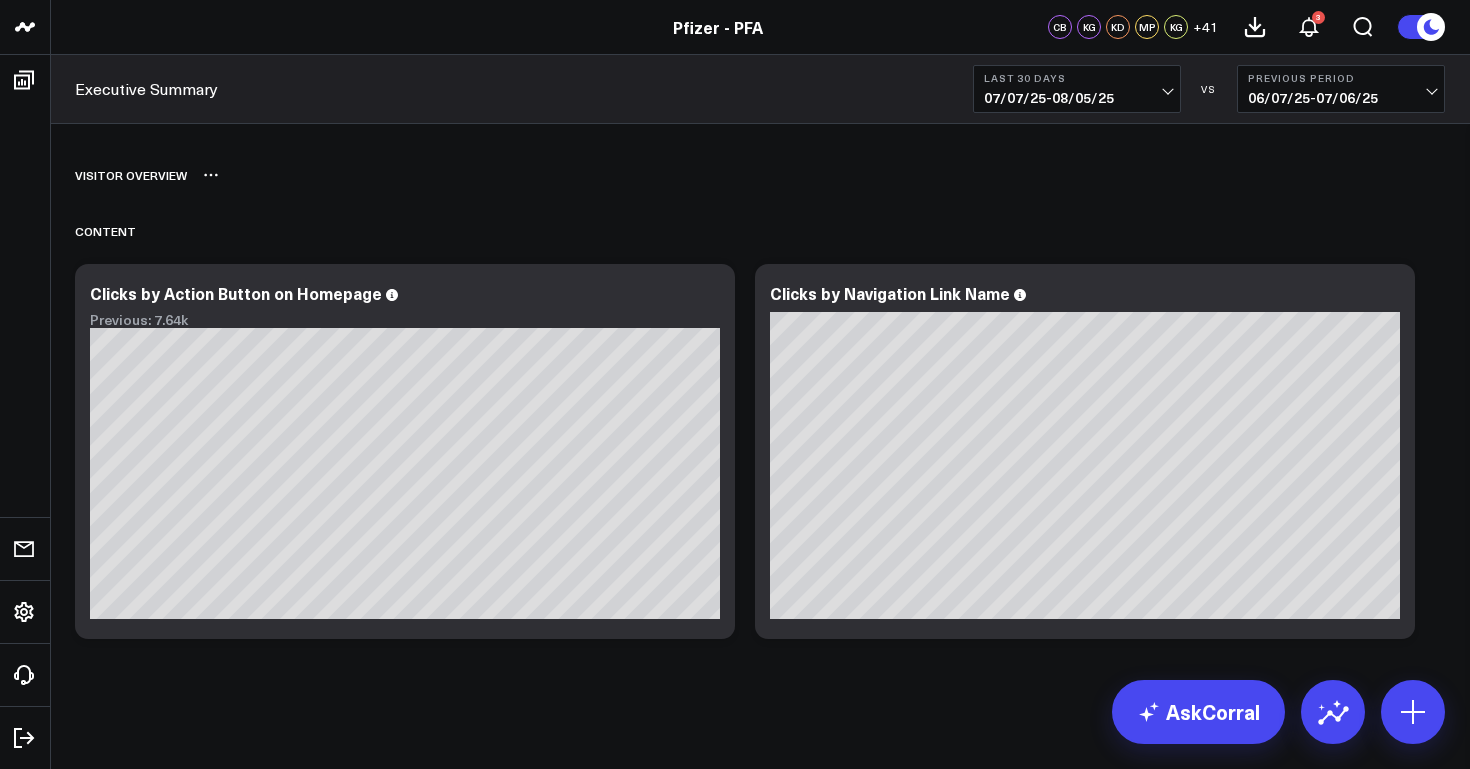 scroll, scrollTop: 0, scrollLeft: 0, axis: both 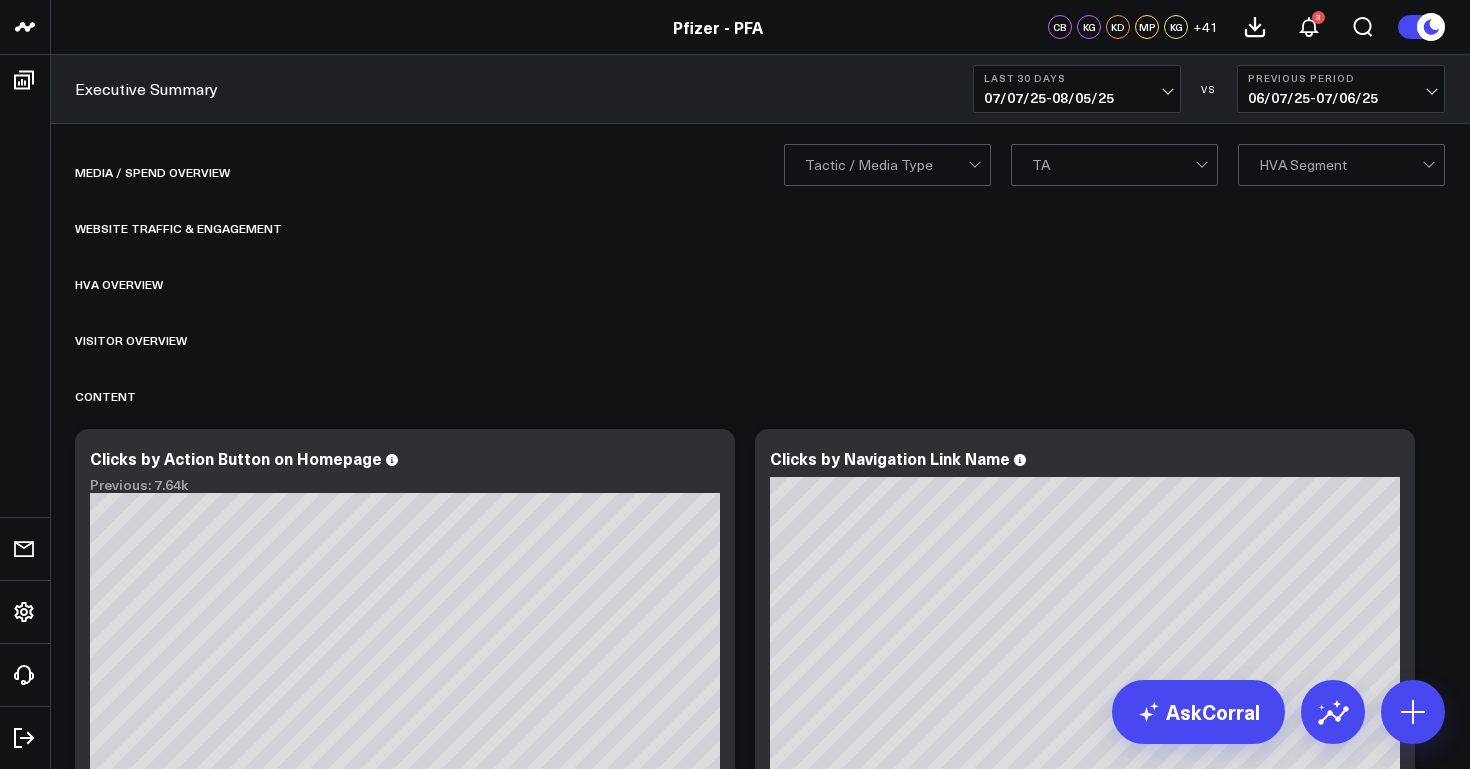 click on "Last 30 Days 07/07/25  -  08/05/25" at bounding box center [1077, 89] 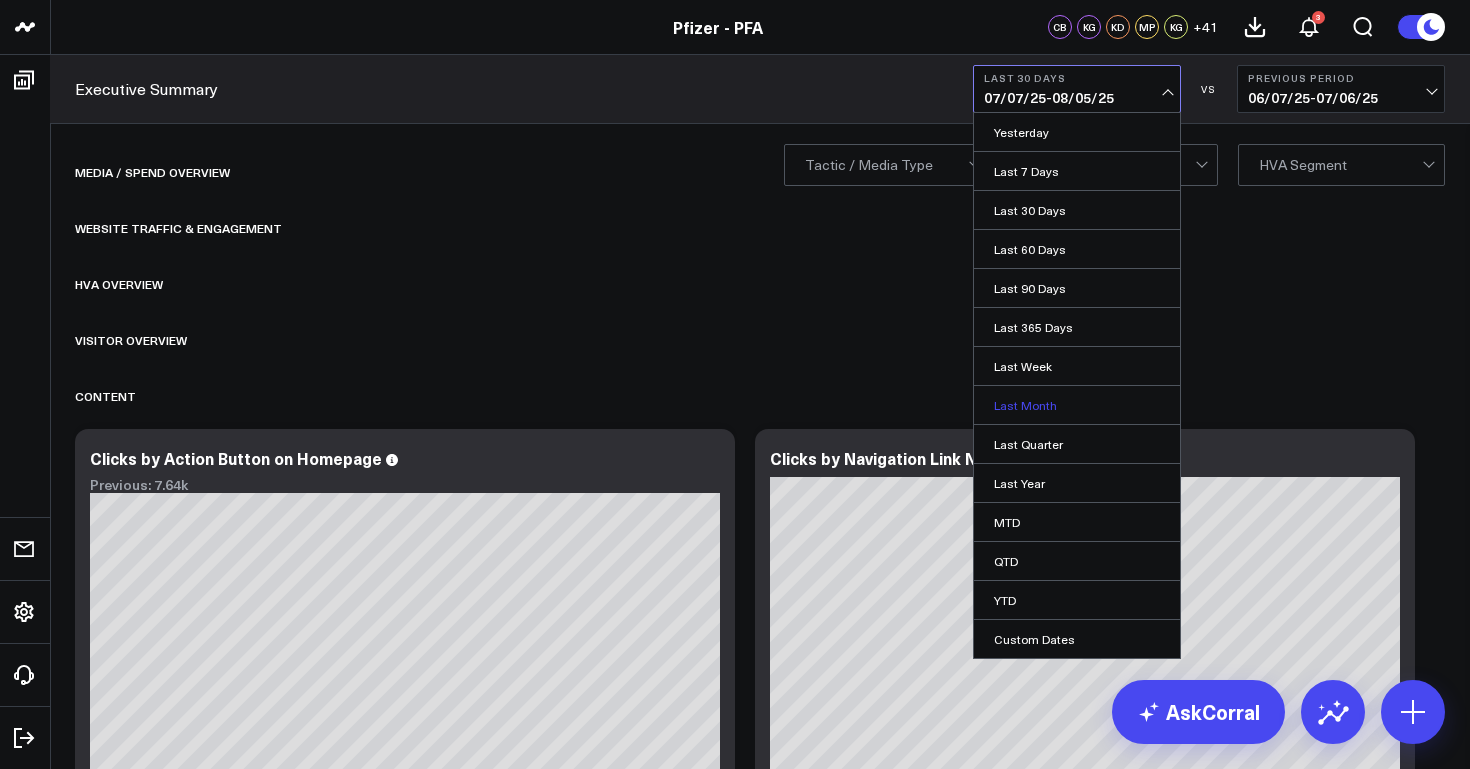 click on "Last Month" at bounding box center [1077, 405] 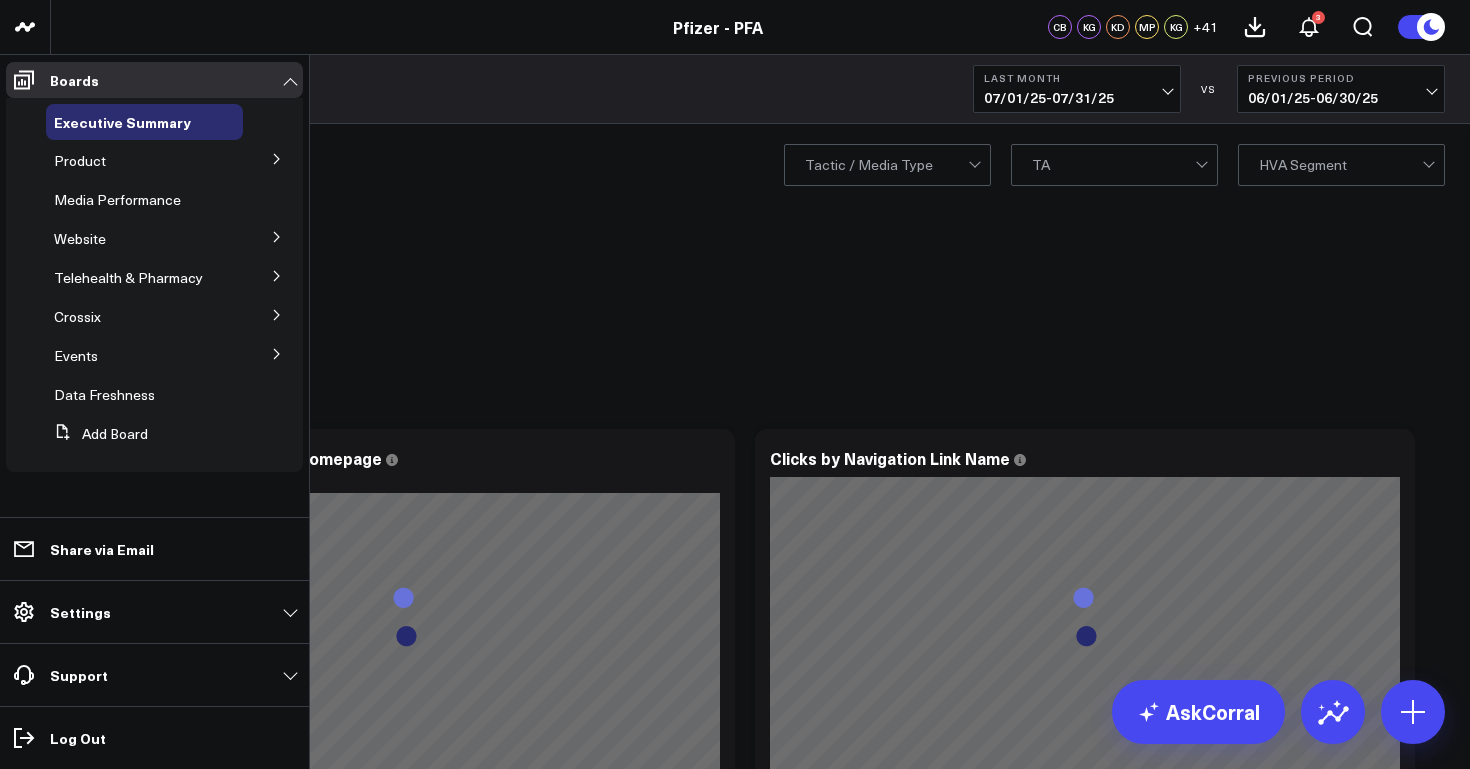 click 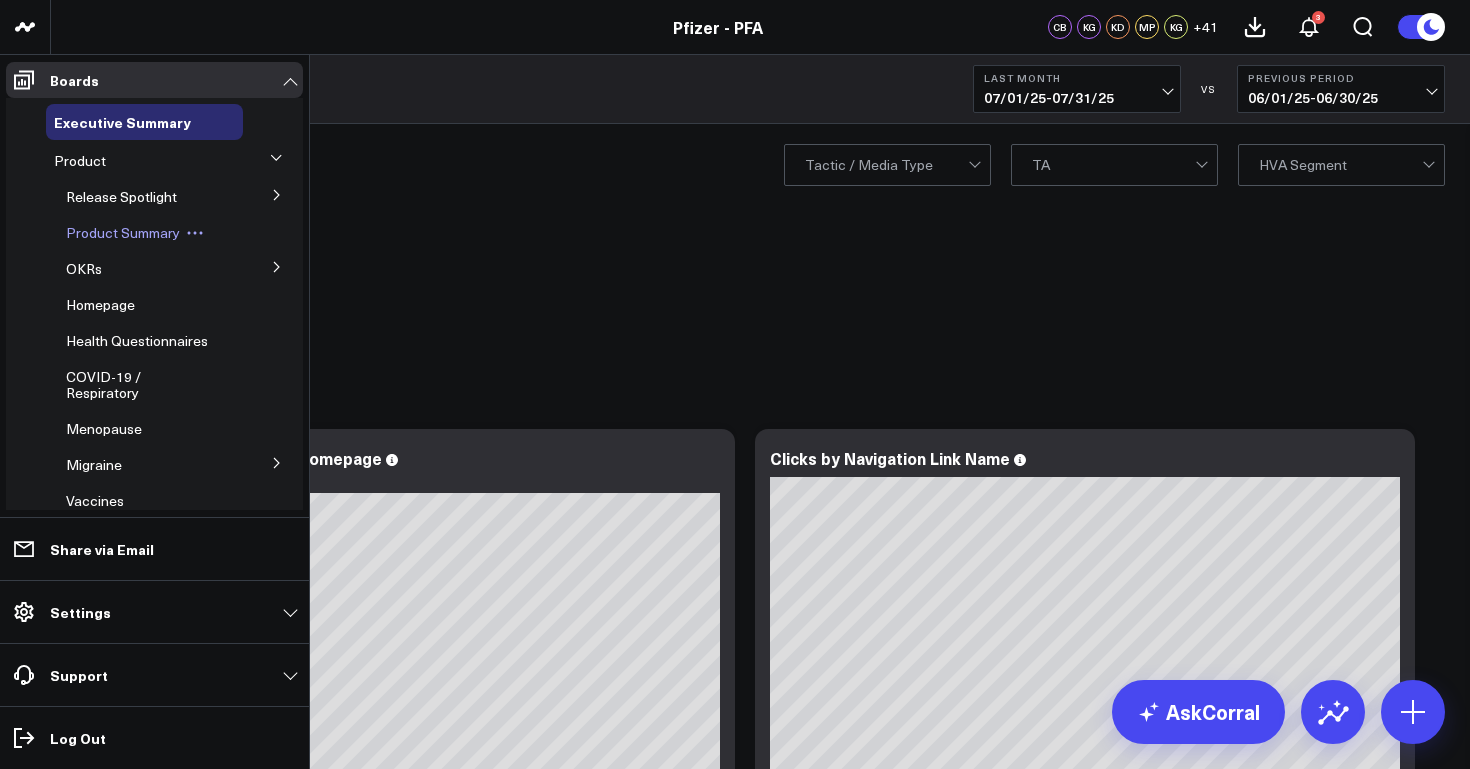 click on "Product Summary" at bounding box center (150, 233) 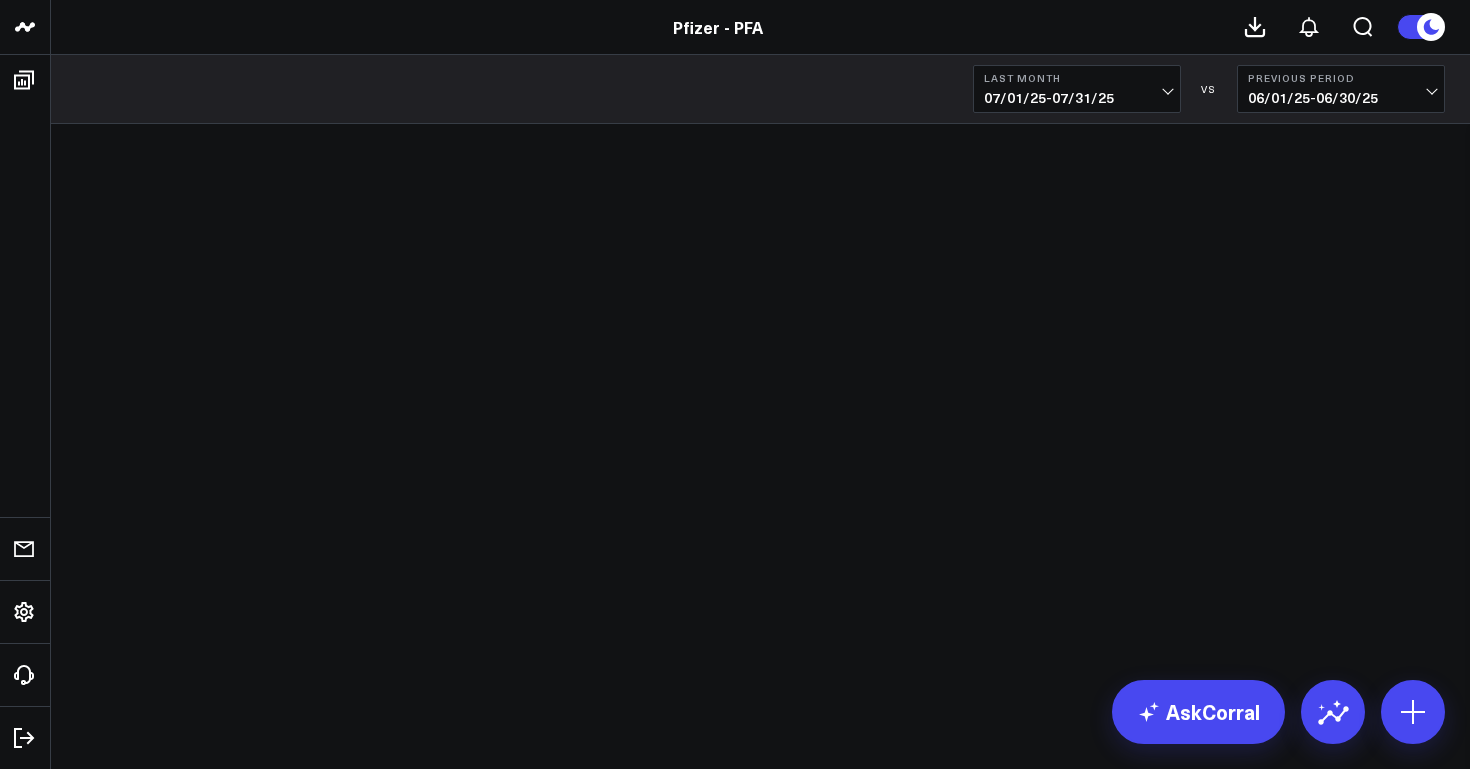 scroll, scrollTop: 0, scrollLeft: 0, axis: both 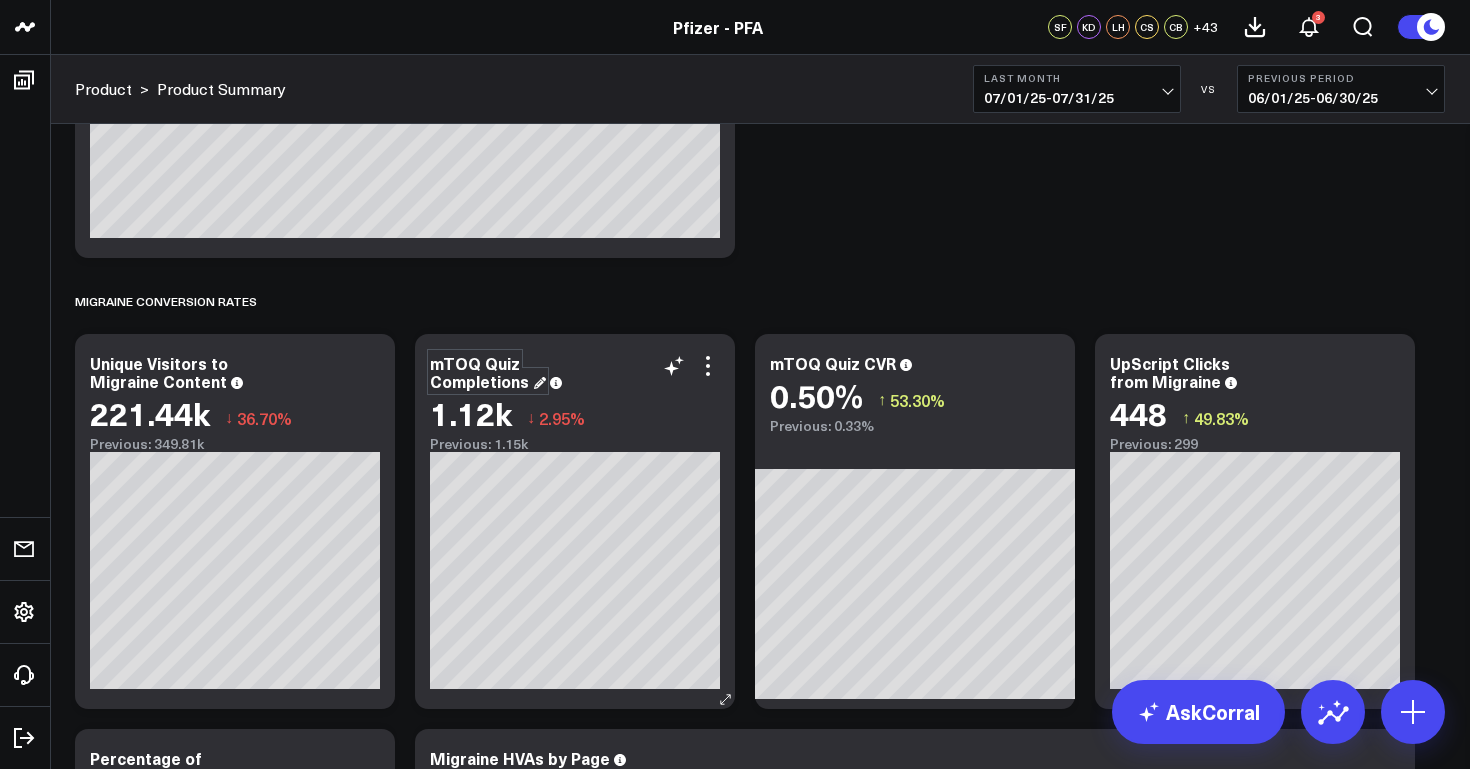 click on "mTOQ Quiz Completions" at bounding box center [488, 372] 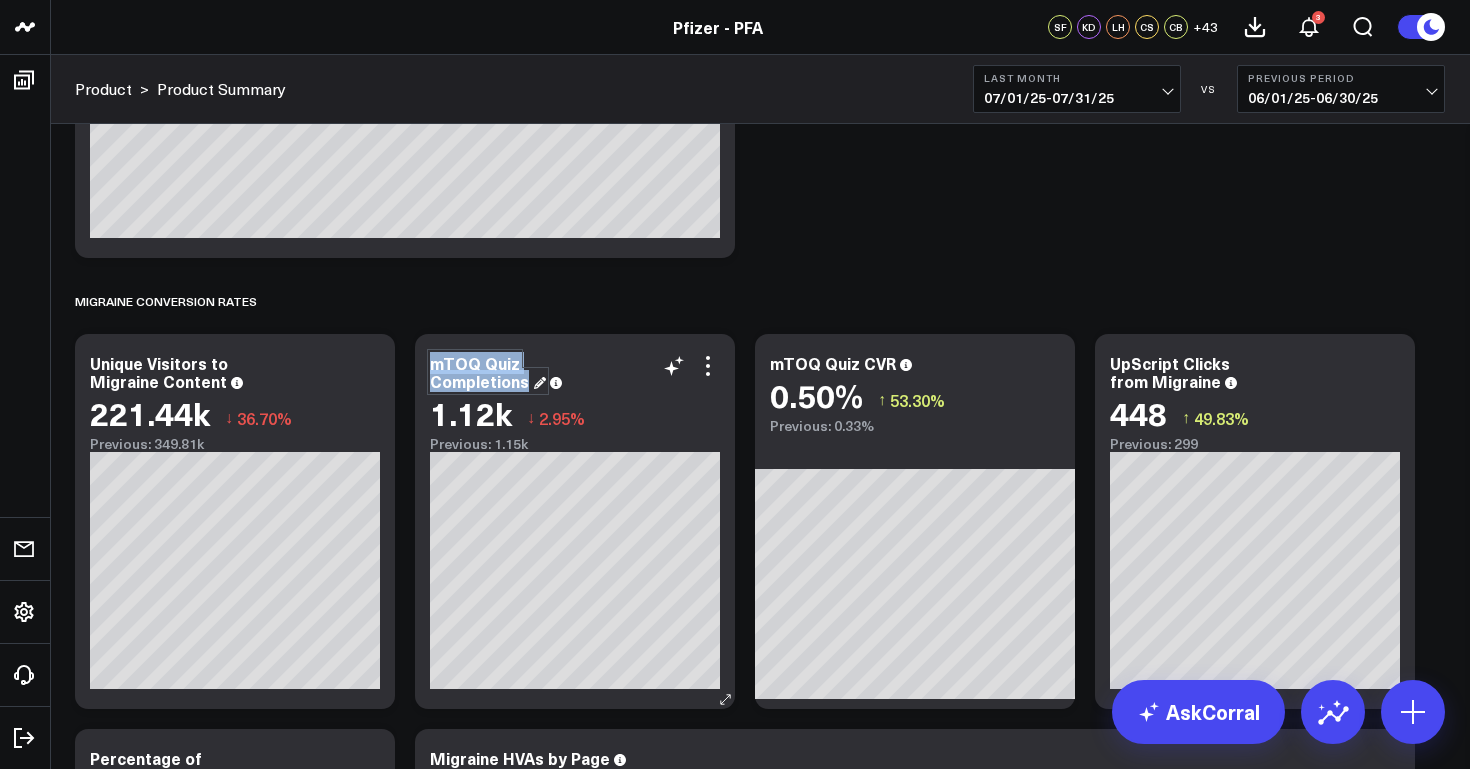 drag, startPoint x: 526, startPoint y: 383, endPoint x: 424, endPoint y: 361, distance: 104.34558 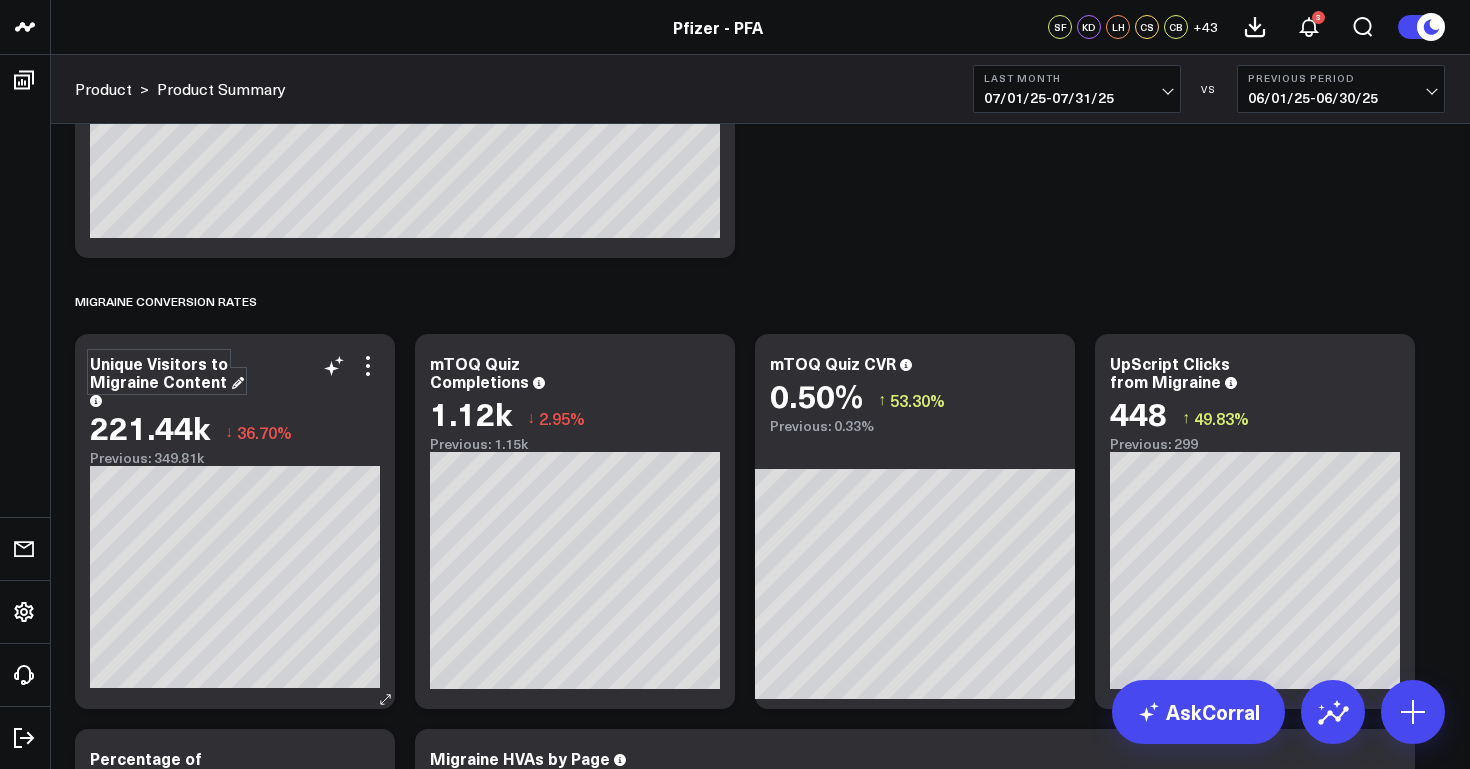 click on "Unique Visitors to Migraine Content" at bounding box center [167, 372] 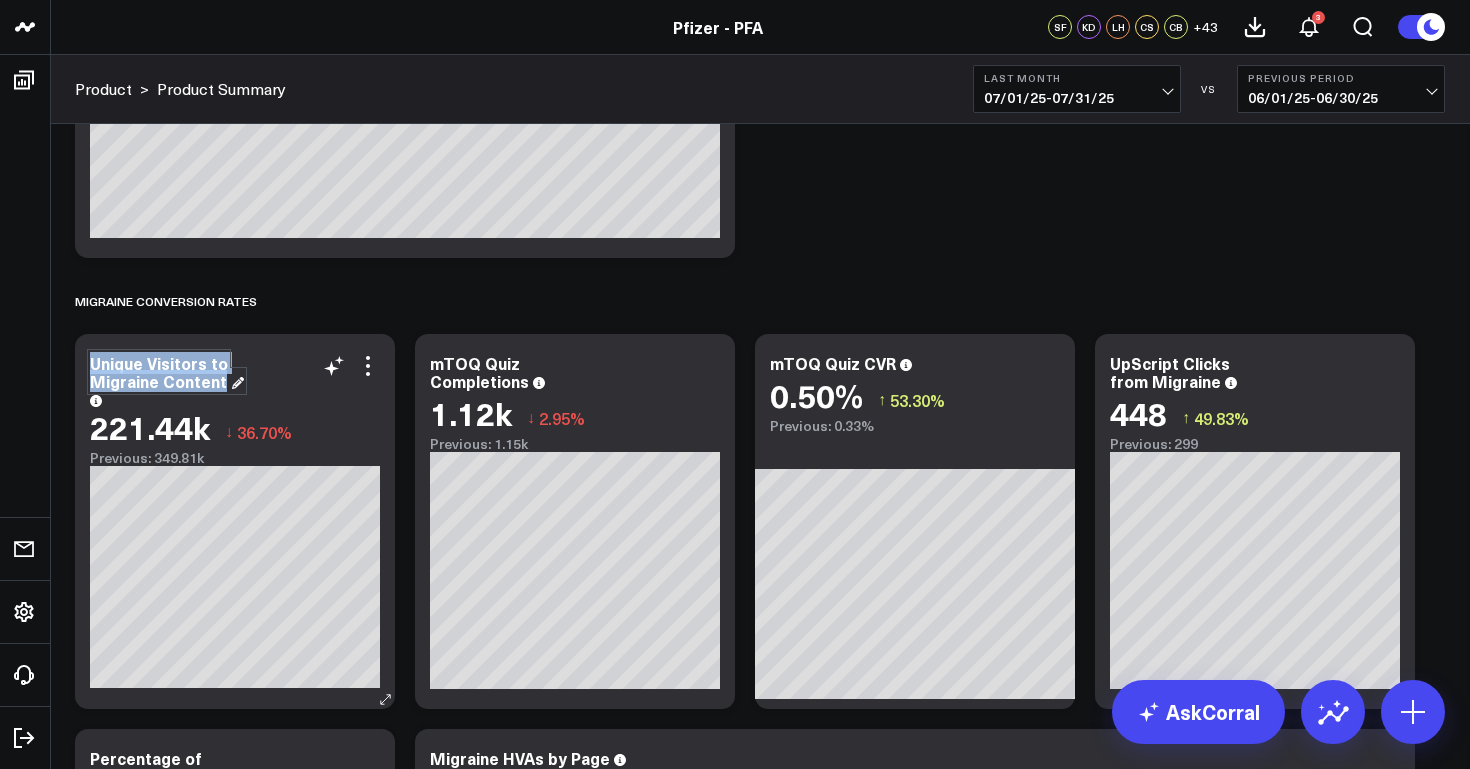drag, startPoint x: 223, startPoint y: 384, endPoint x: 77, endPoint y: 370, distance: 146.6697 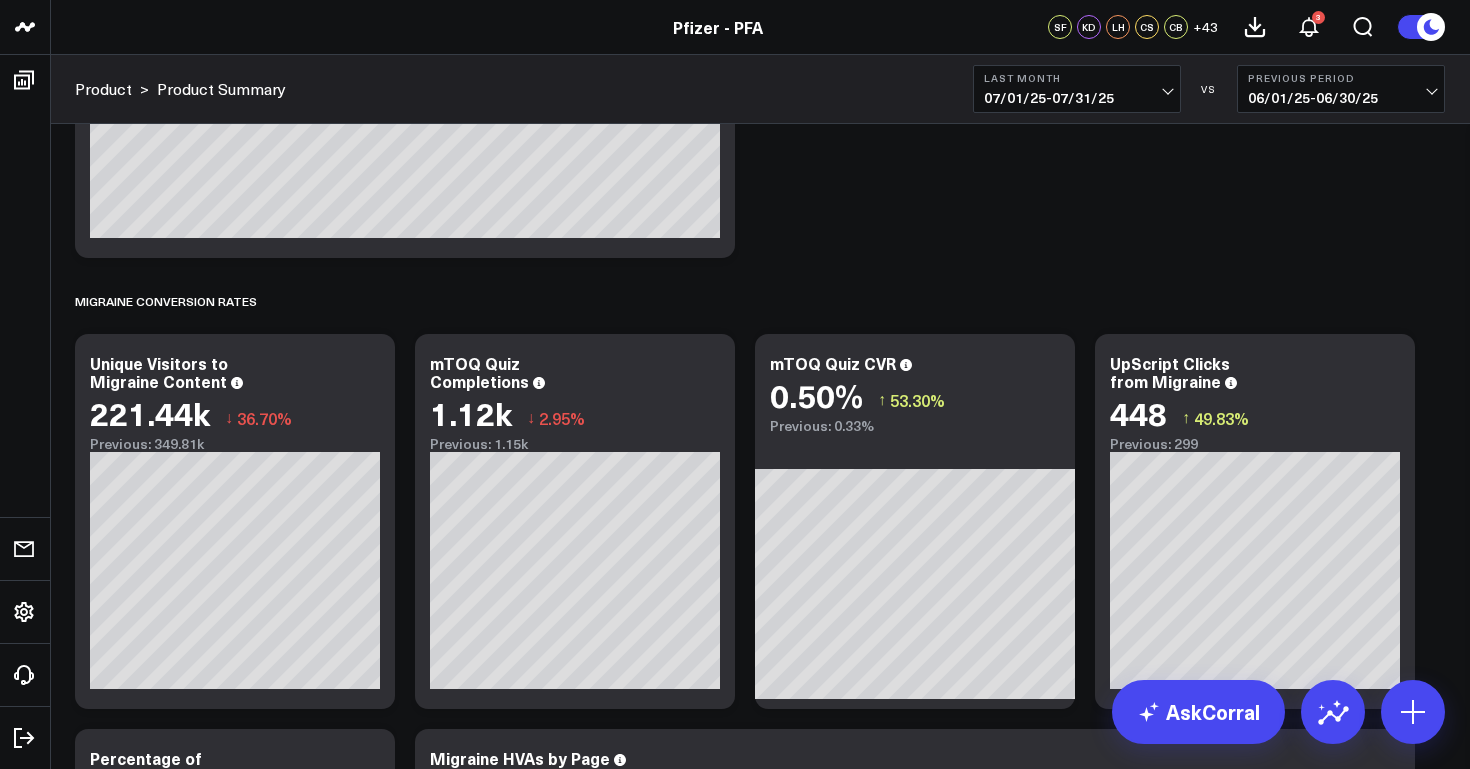scroll, scrollTop: 6560, scrollLeft: 0, axis: vertical 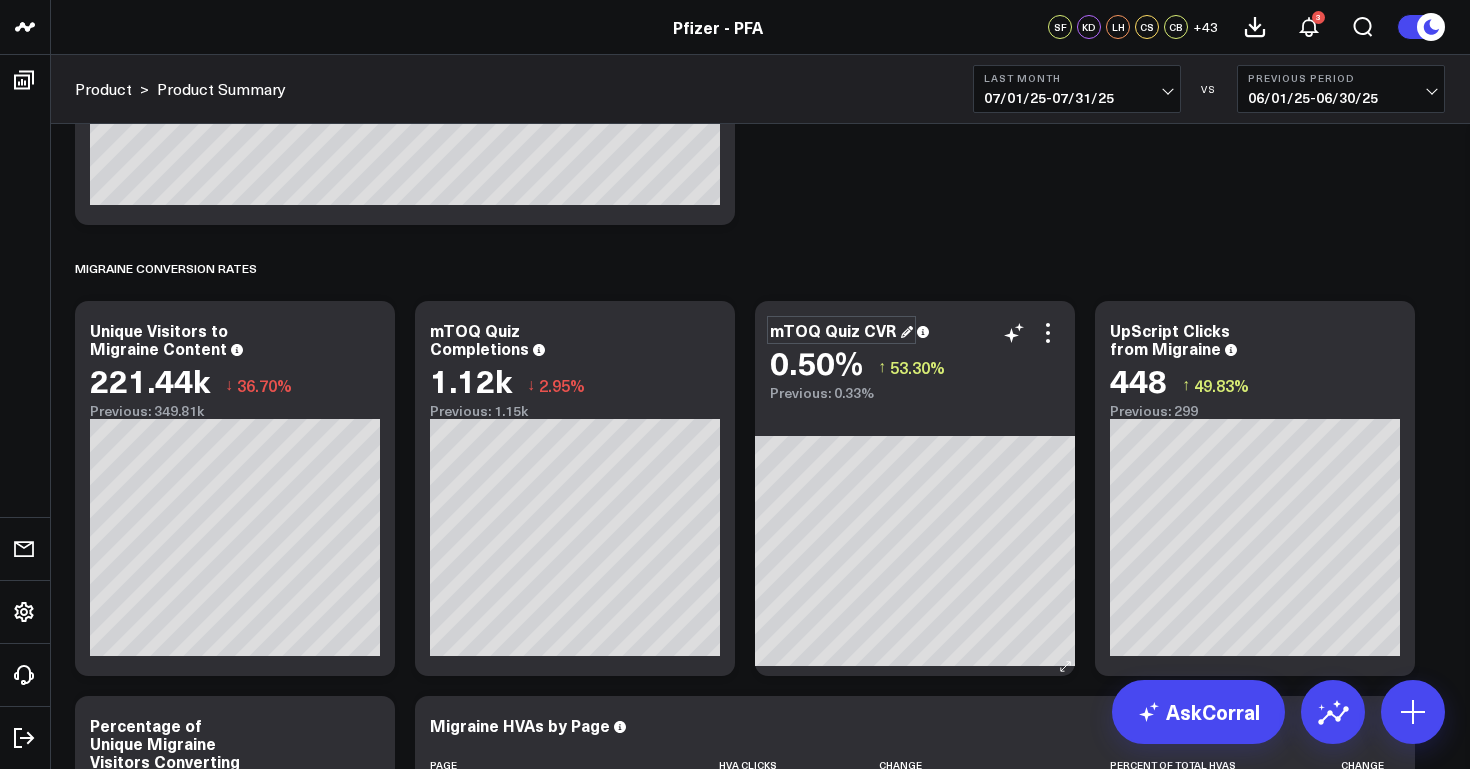 click on "mTOQ Quiz CVR" at bounding box center [841, 330] 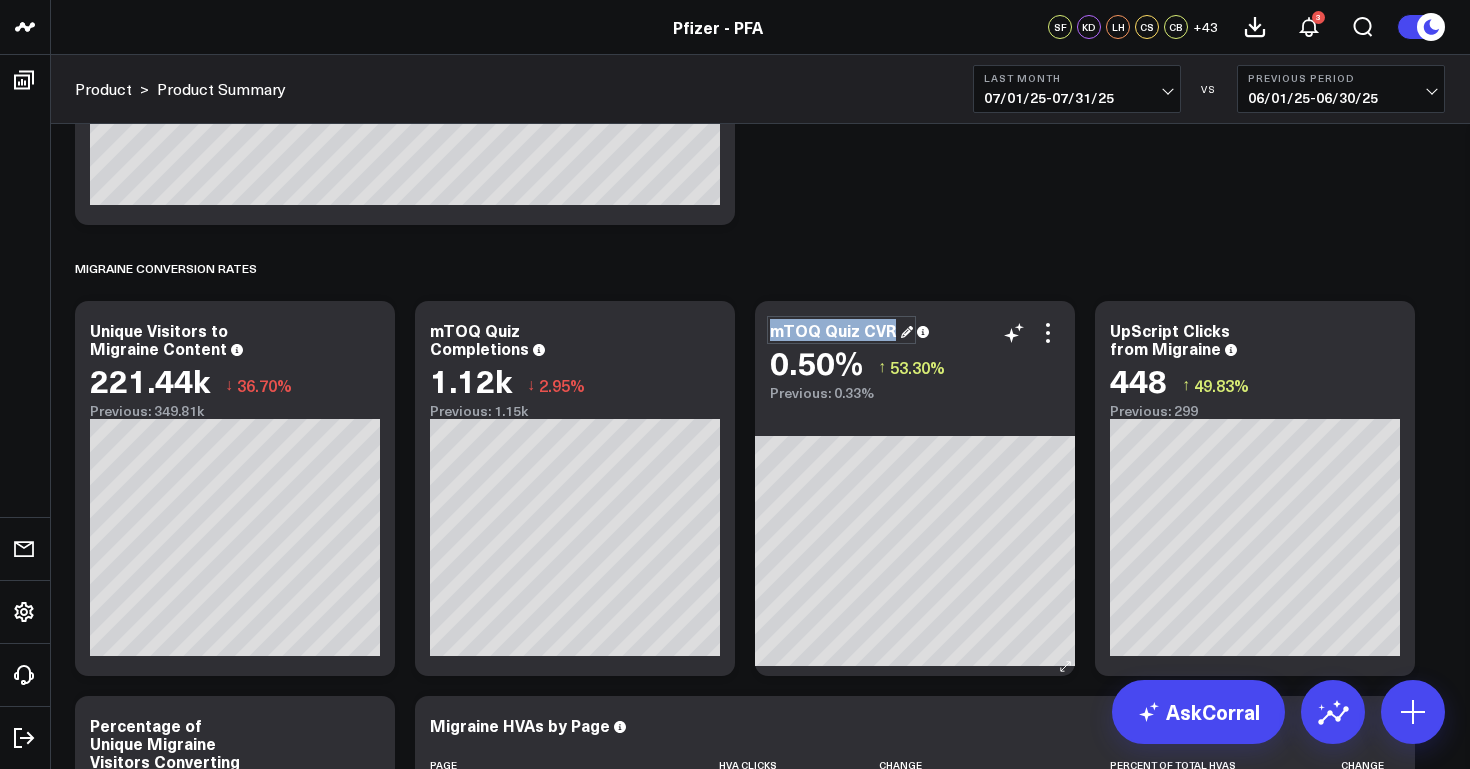 drag, startPoint x: 891, startPoint y: 327, endPoint x: 763, endPoint y: 312, distance: 128.87592 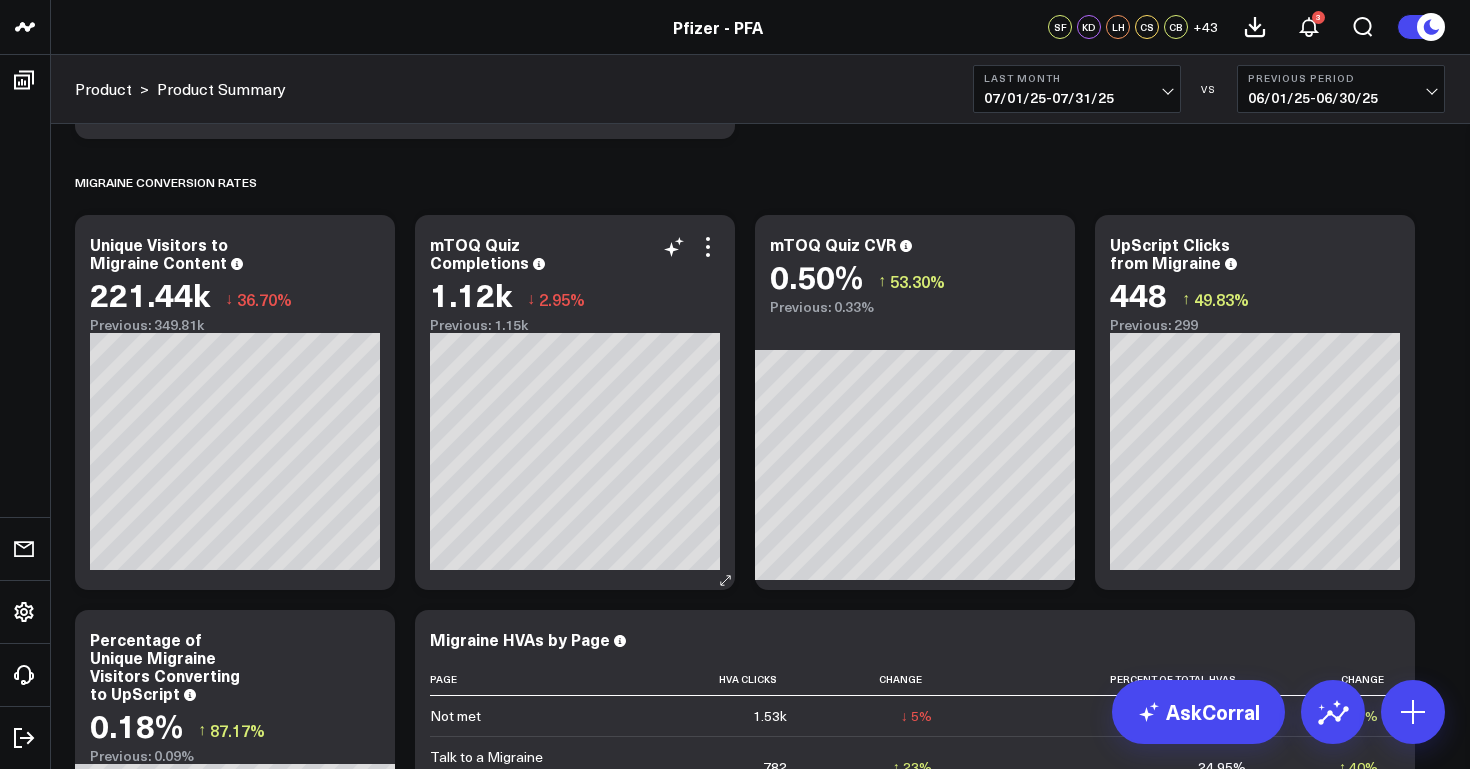 scroll, scrollTop: 6657, scrollLeft: 0, axis: vertical 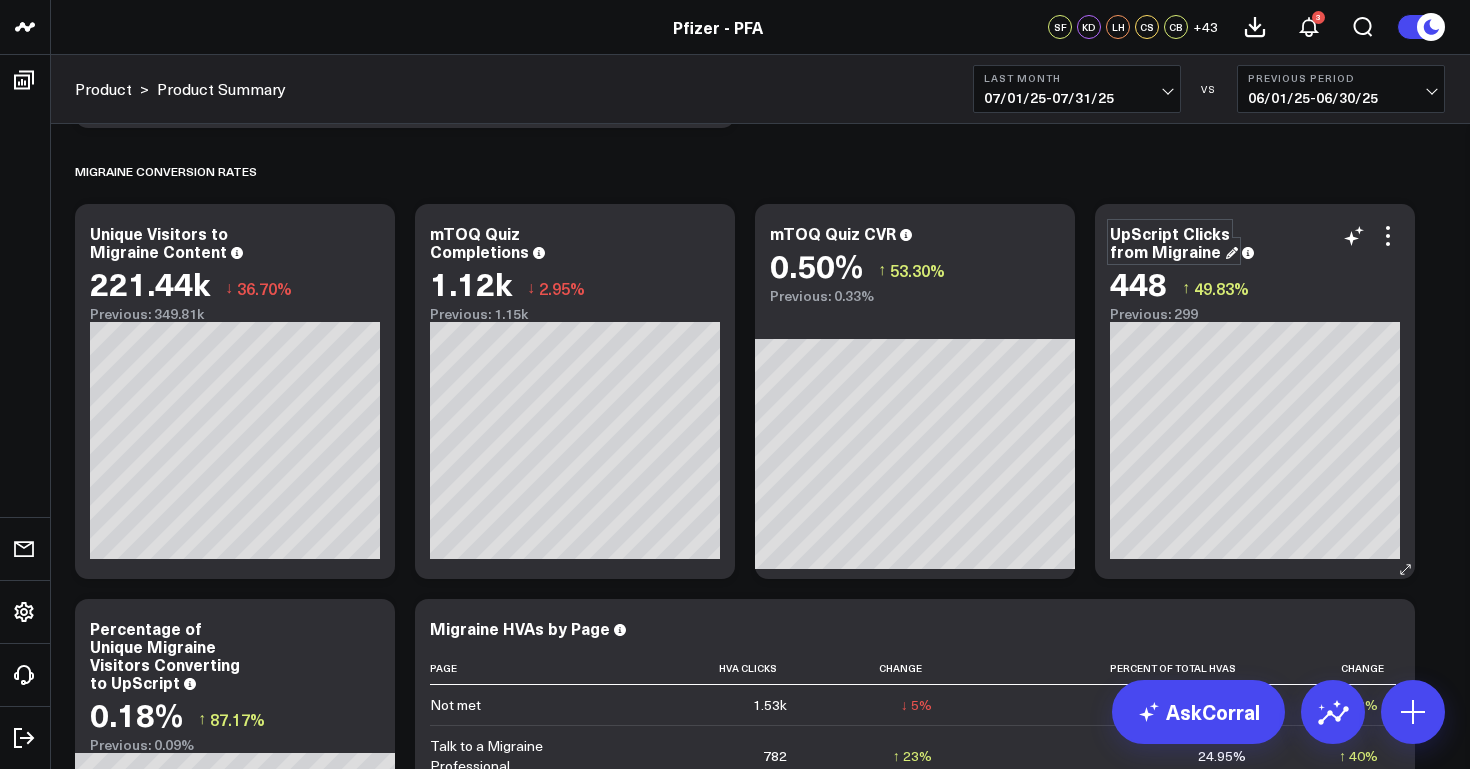 click on "UpScript Clicks from Migraine" at bounding box center [1174, 242] 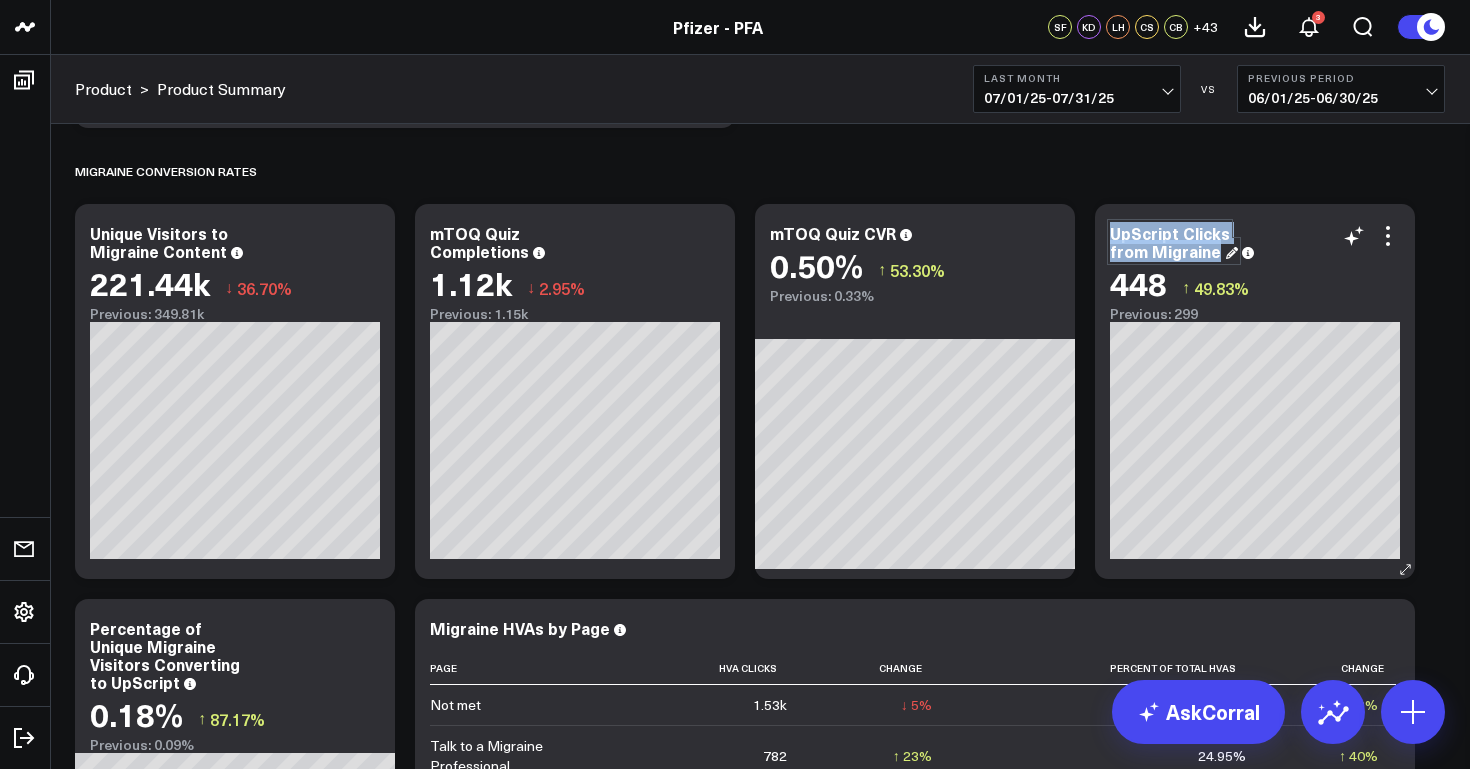 drag, startPoint x: 1180, startPoint y: 251, endPoint x: 1105, endPoint y: 227, distance: 78.74643 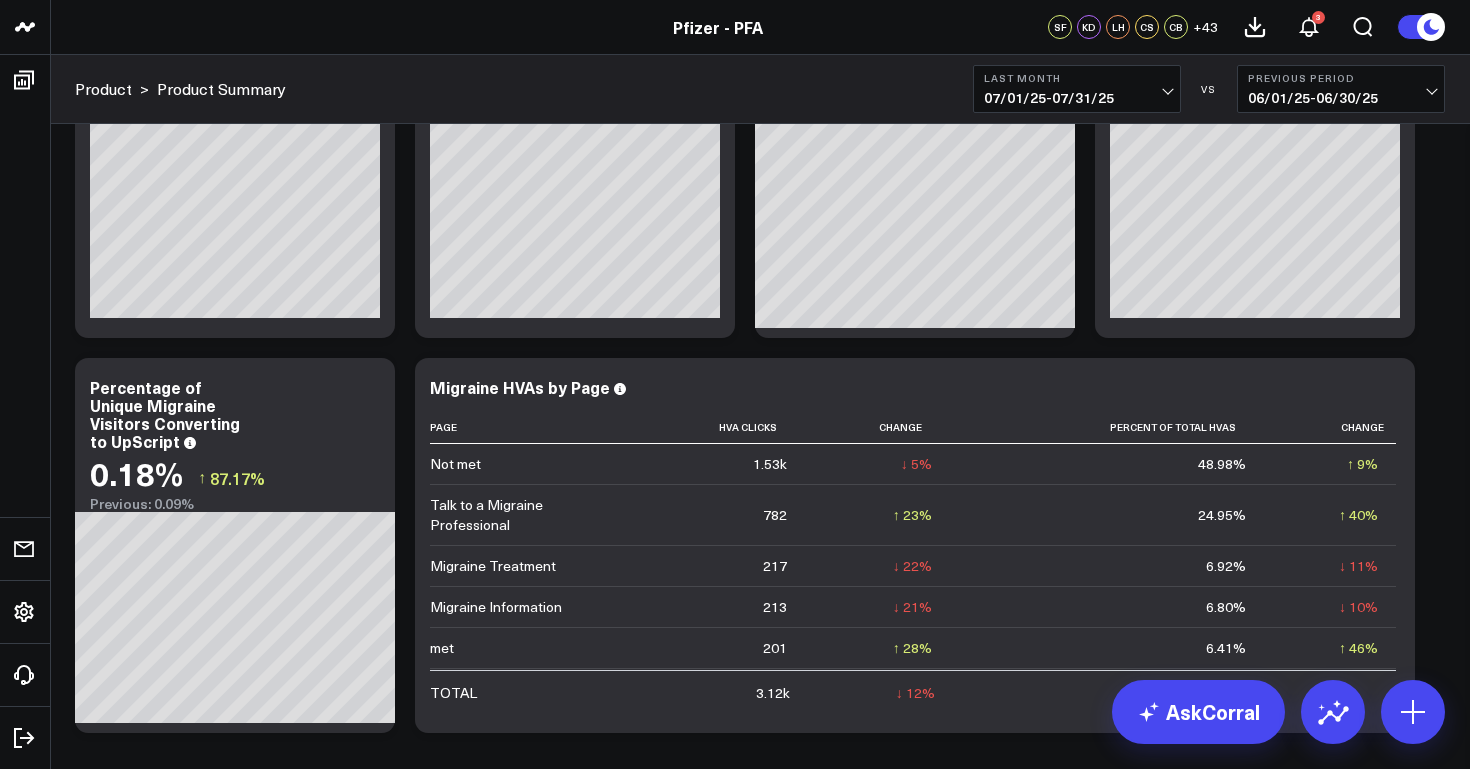 scroll, scrollTop: 6951, scrollLeft: 0, axis: vertical 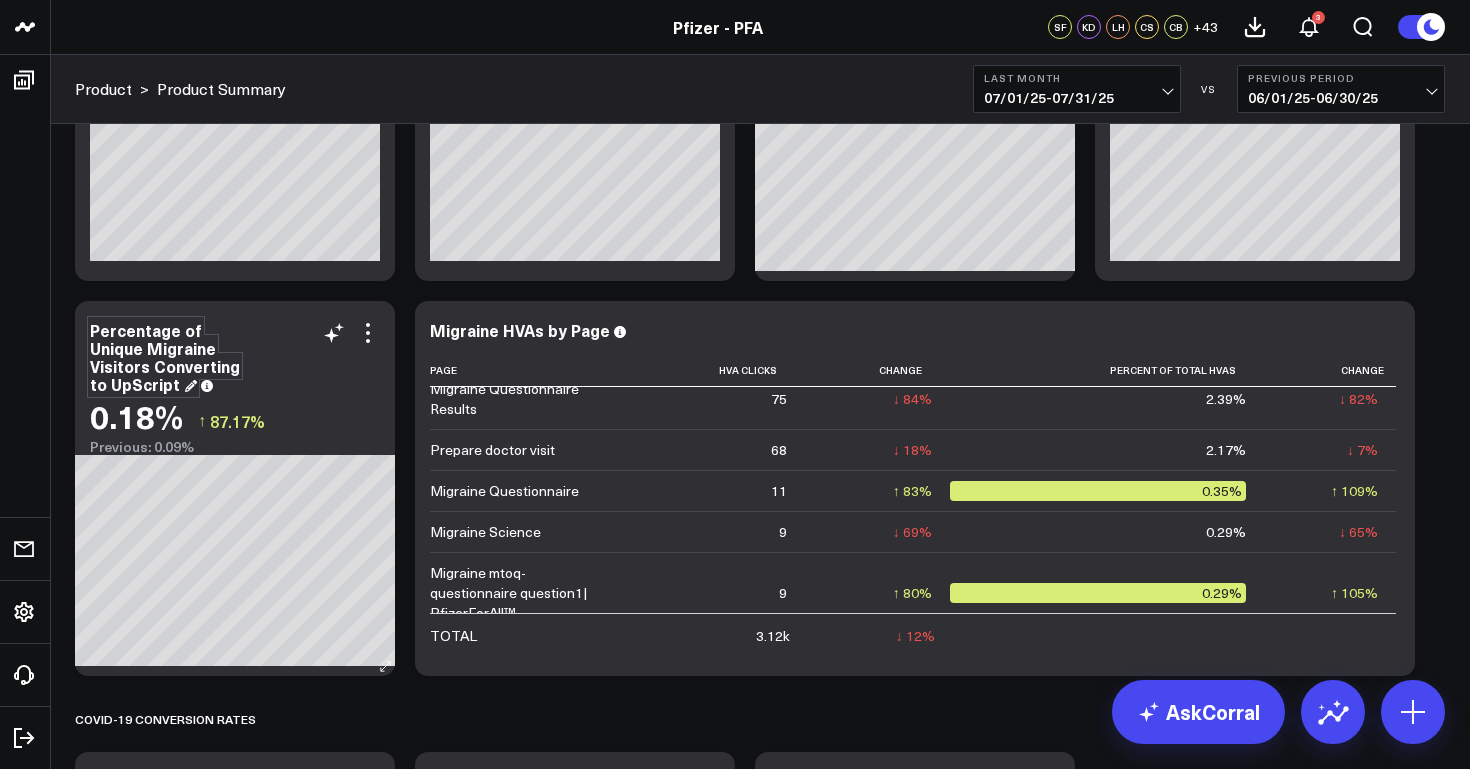 click on "Percentage of Unique Migraine Visitors Converting to UpScript" at bounding box center [165, 357] 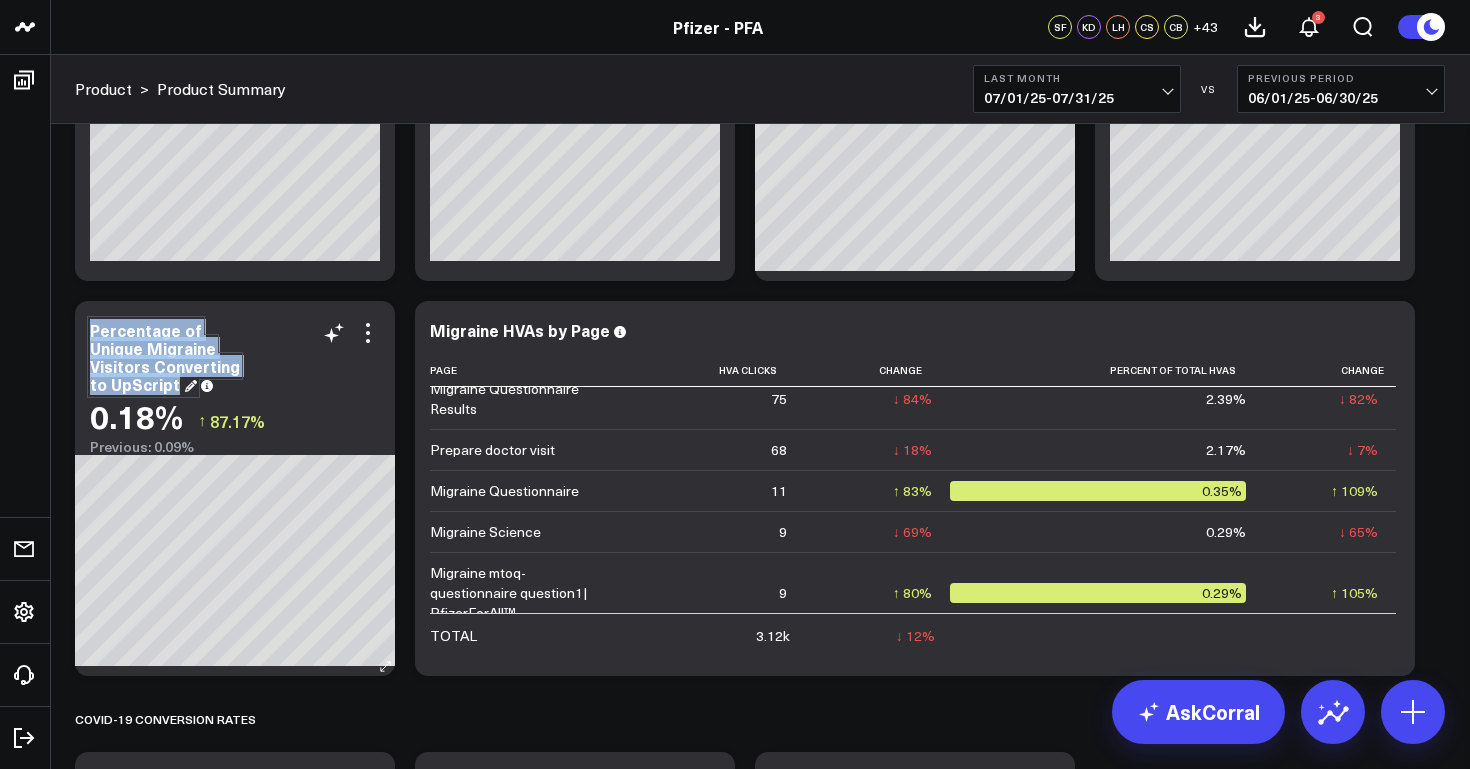 drag, startPoint x: 177, startPoint y: 387, endPoint x: 88, endPoint y: 325, distance: 108.46658 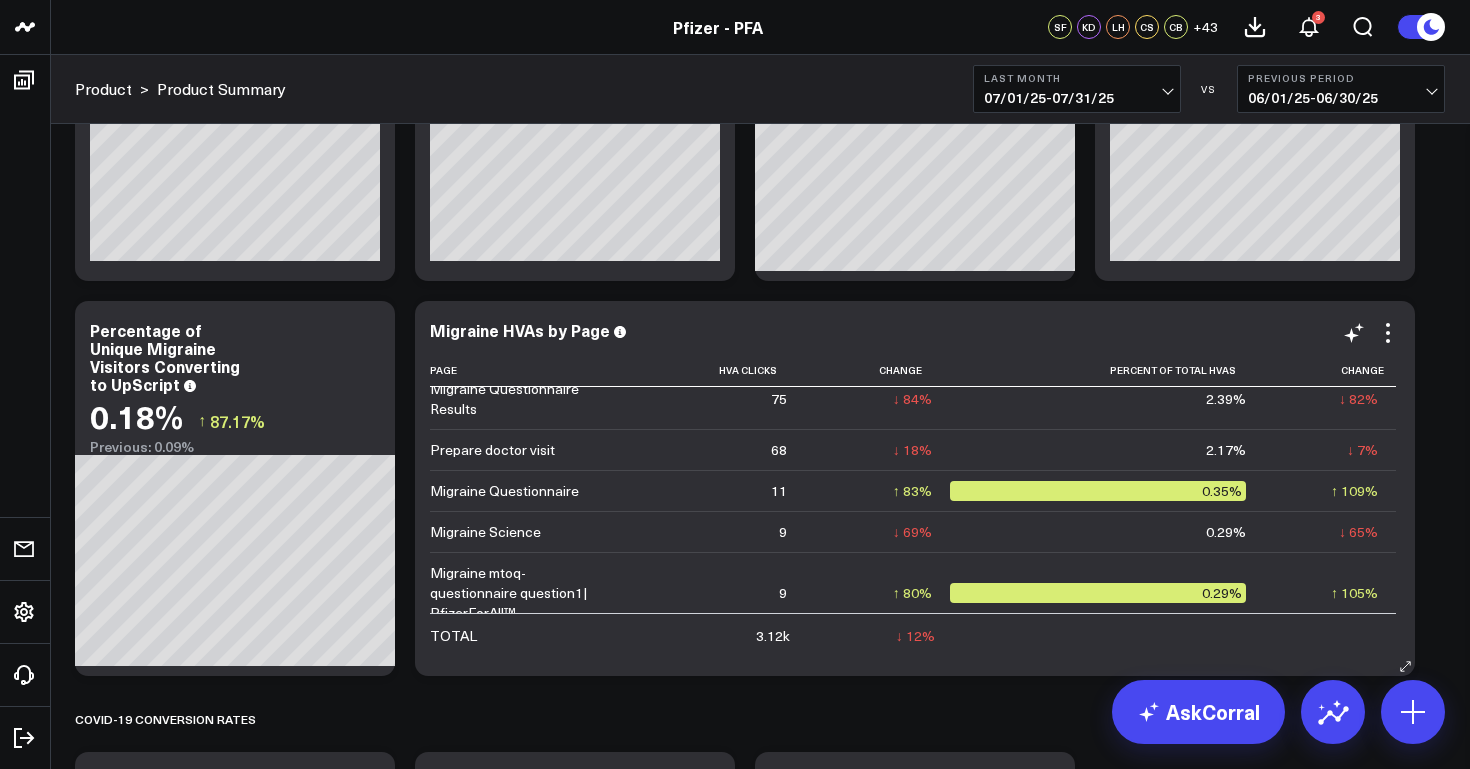scroll, scrollTop: 7001, scrollLeft: 0, axis: vertical 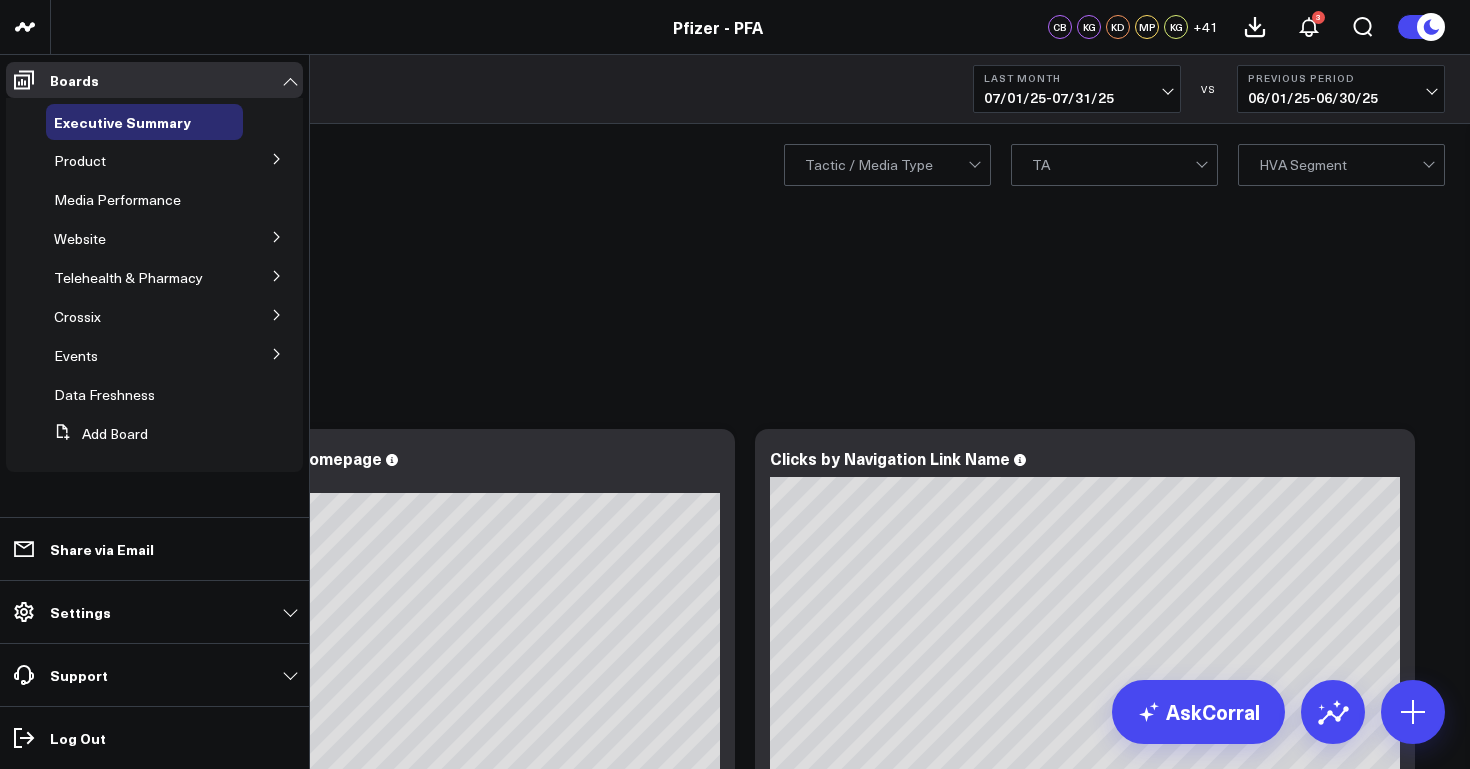 click 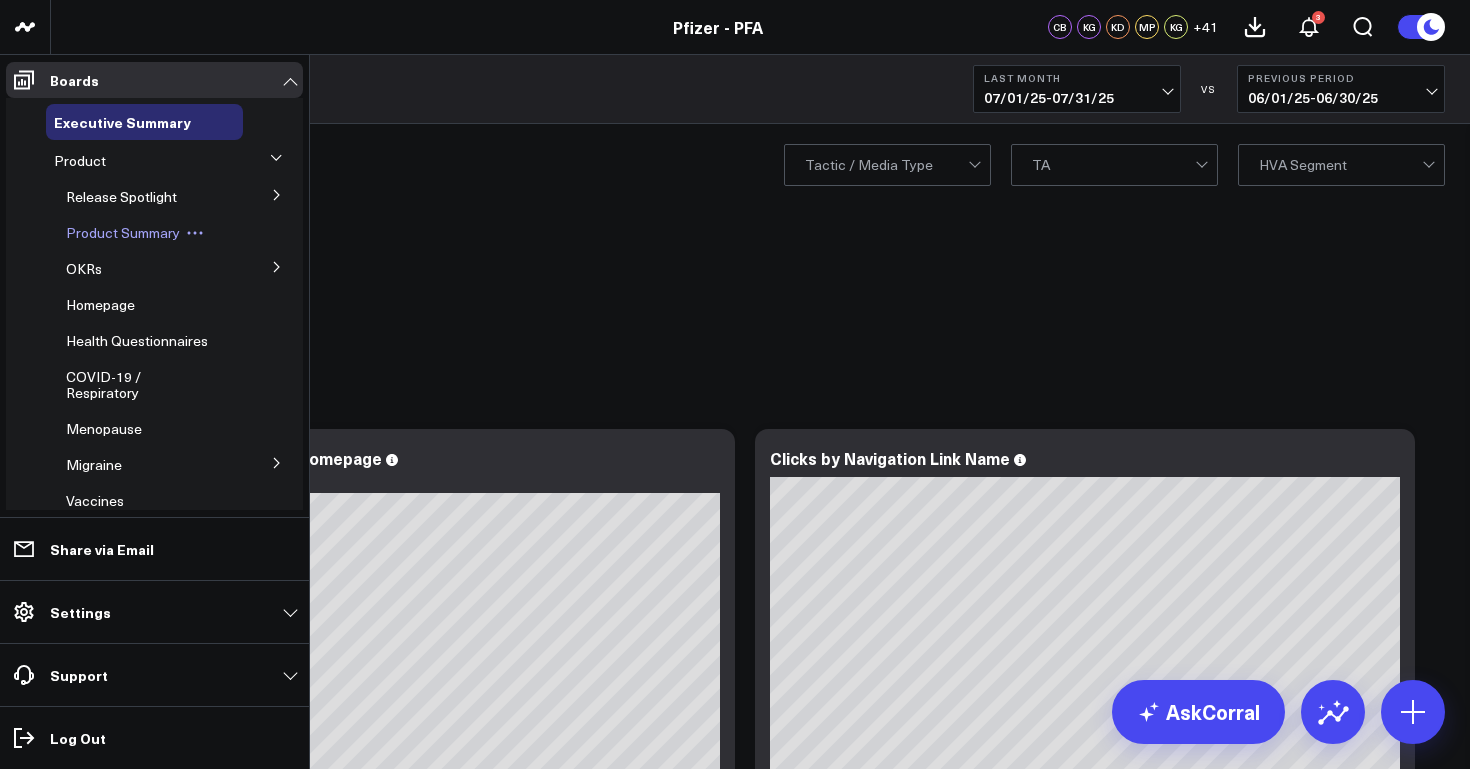 click on "Product Summary" at bounding box center (123, 232) 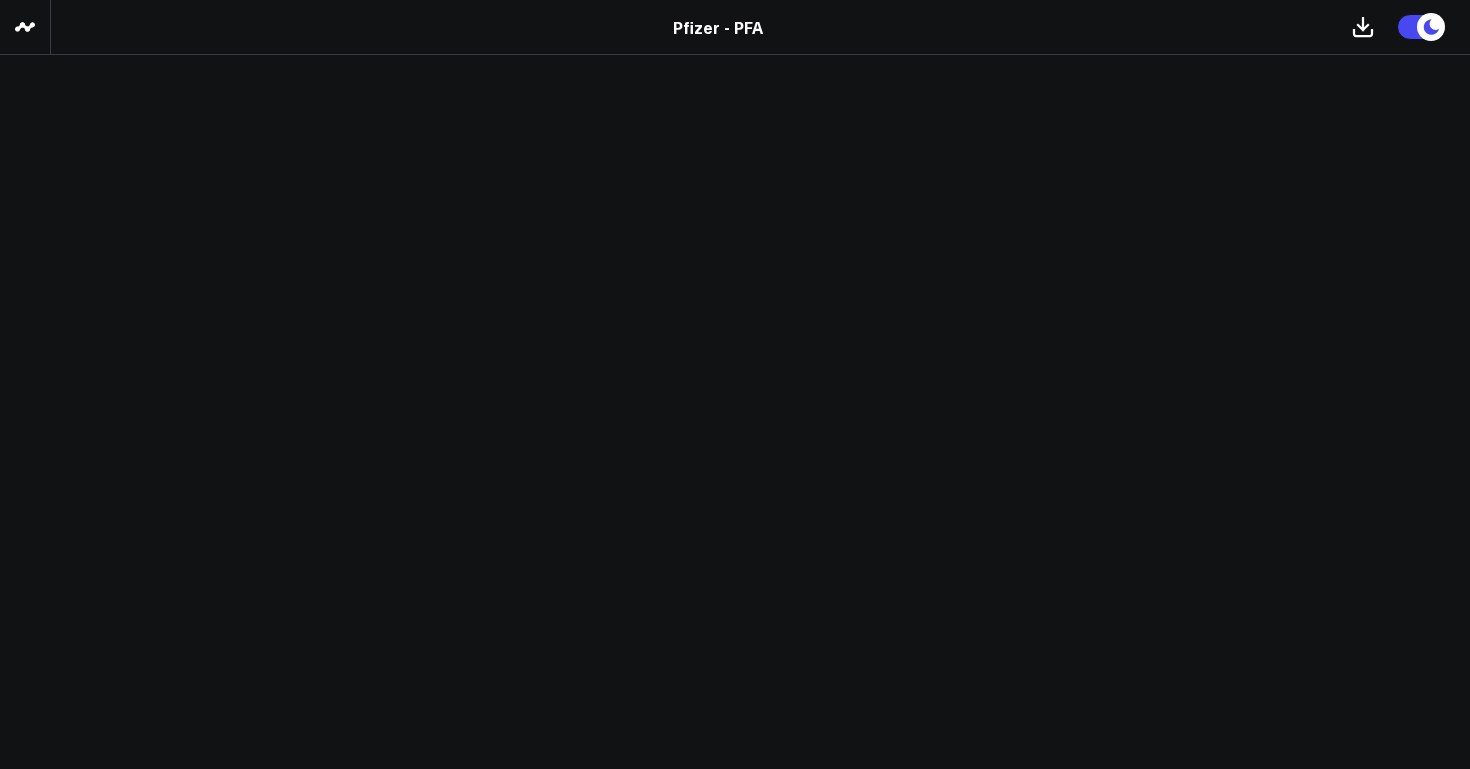 scroll, scrollTop: 0, scrollLeft: 0, axis: both 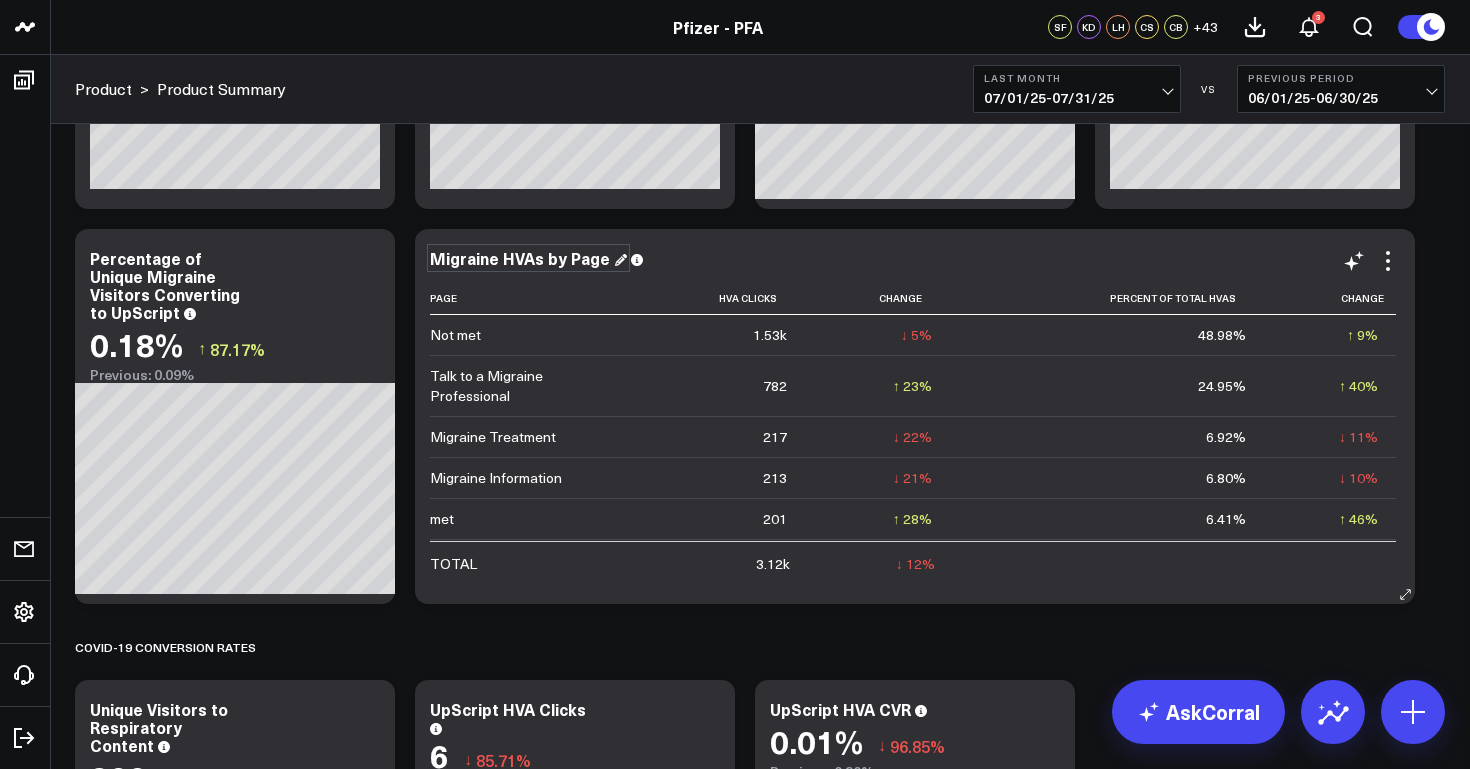 click on "Migraine HVAs by Page" at bounding box center [528, 258] 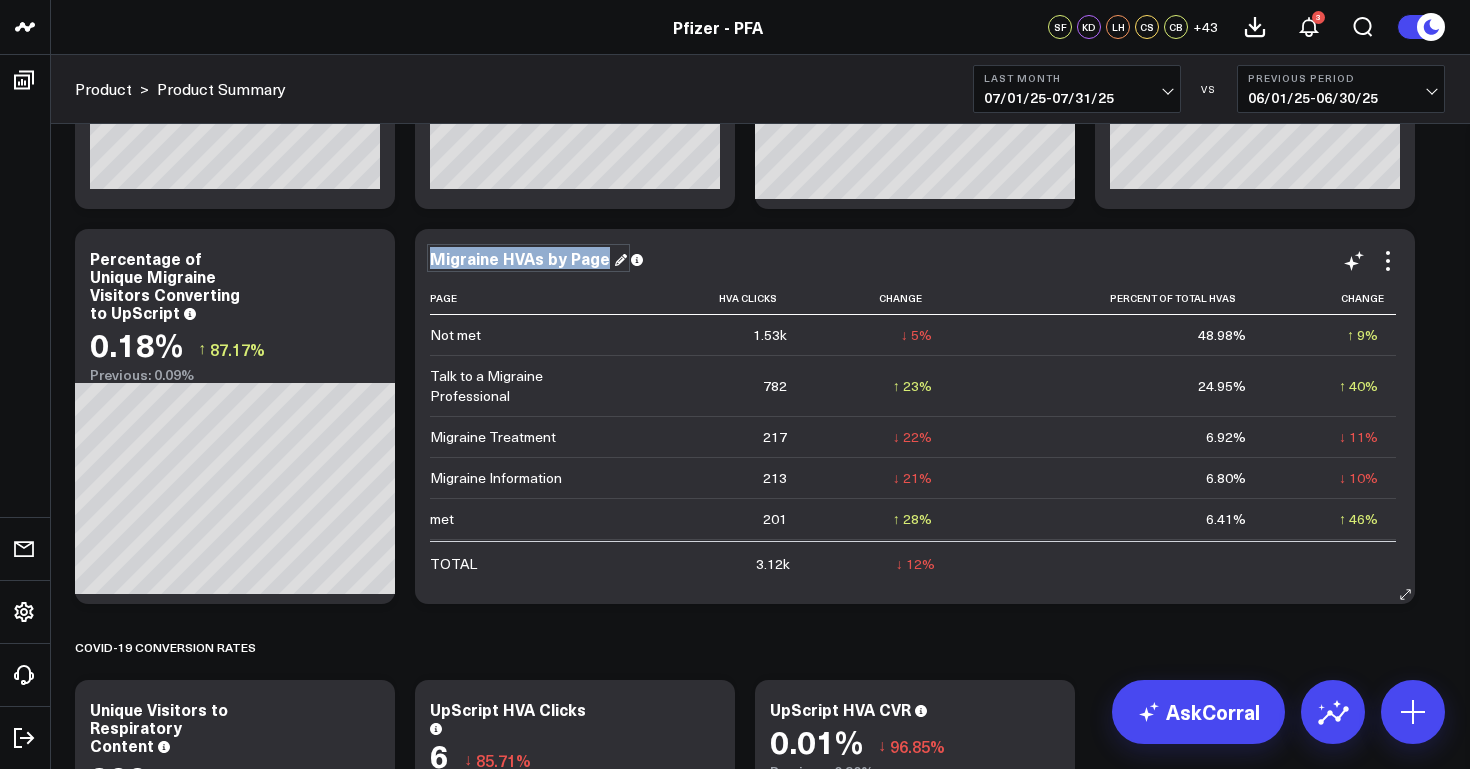 drag, startPoint x: 606, startPoint y: 260, endPoint x: 419, endPoint y: 266, distance: 187.09624 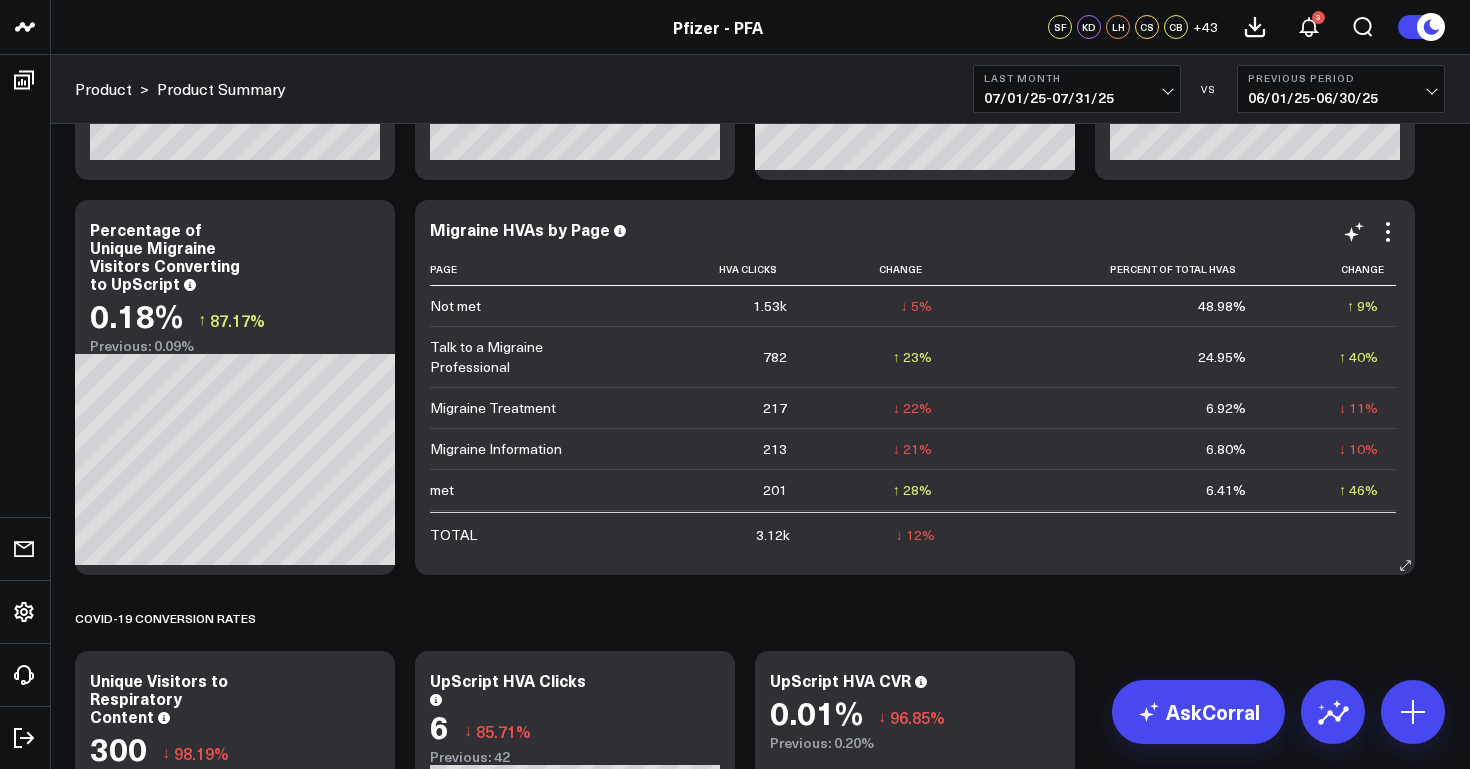scroll, scrollTop: 6979, scrollLeft: 0, axis: vertical 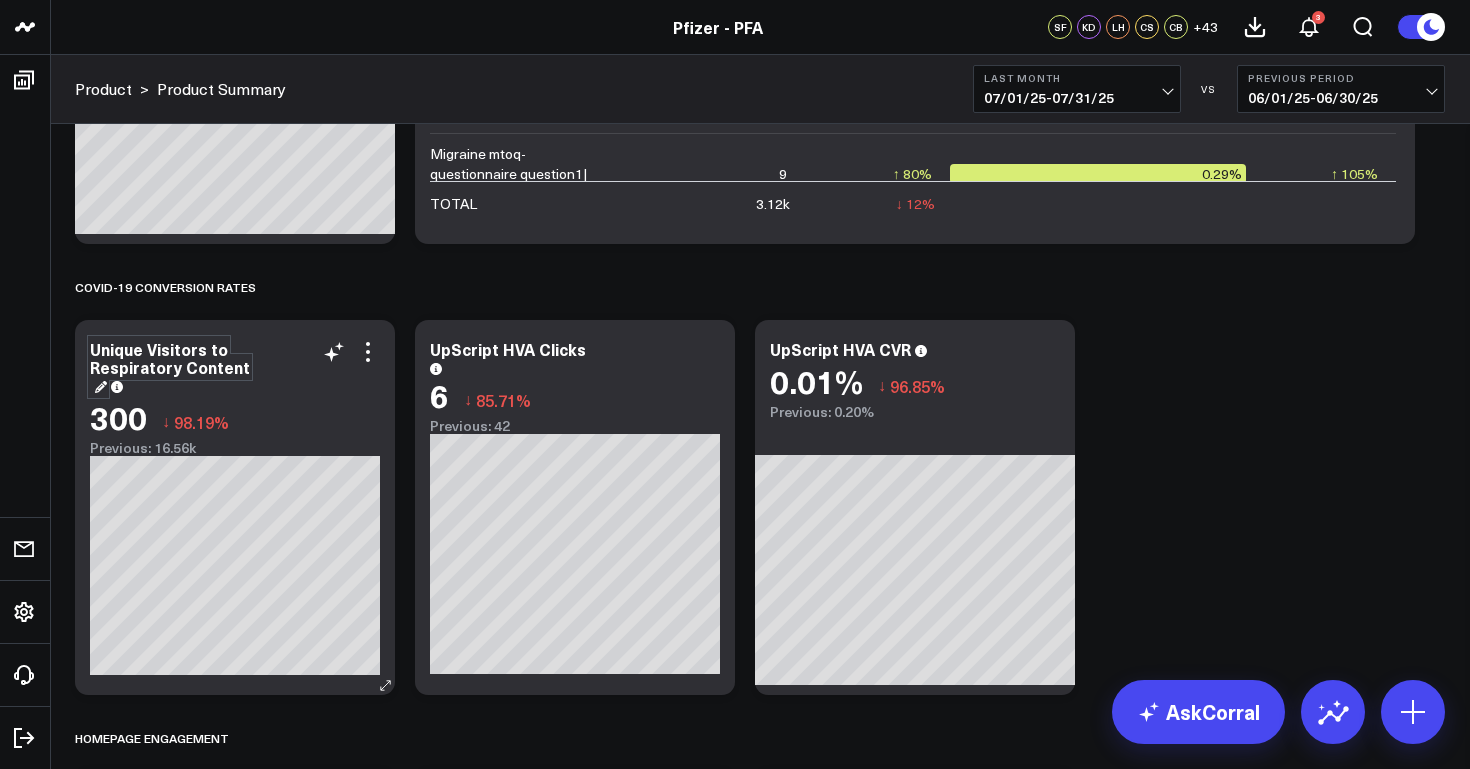 click on "Unique Visitors to Respiratory Content" at bounding box center (170, 367) 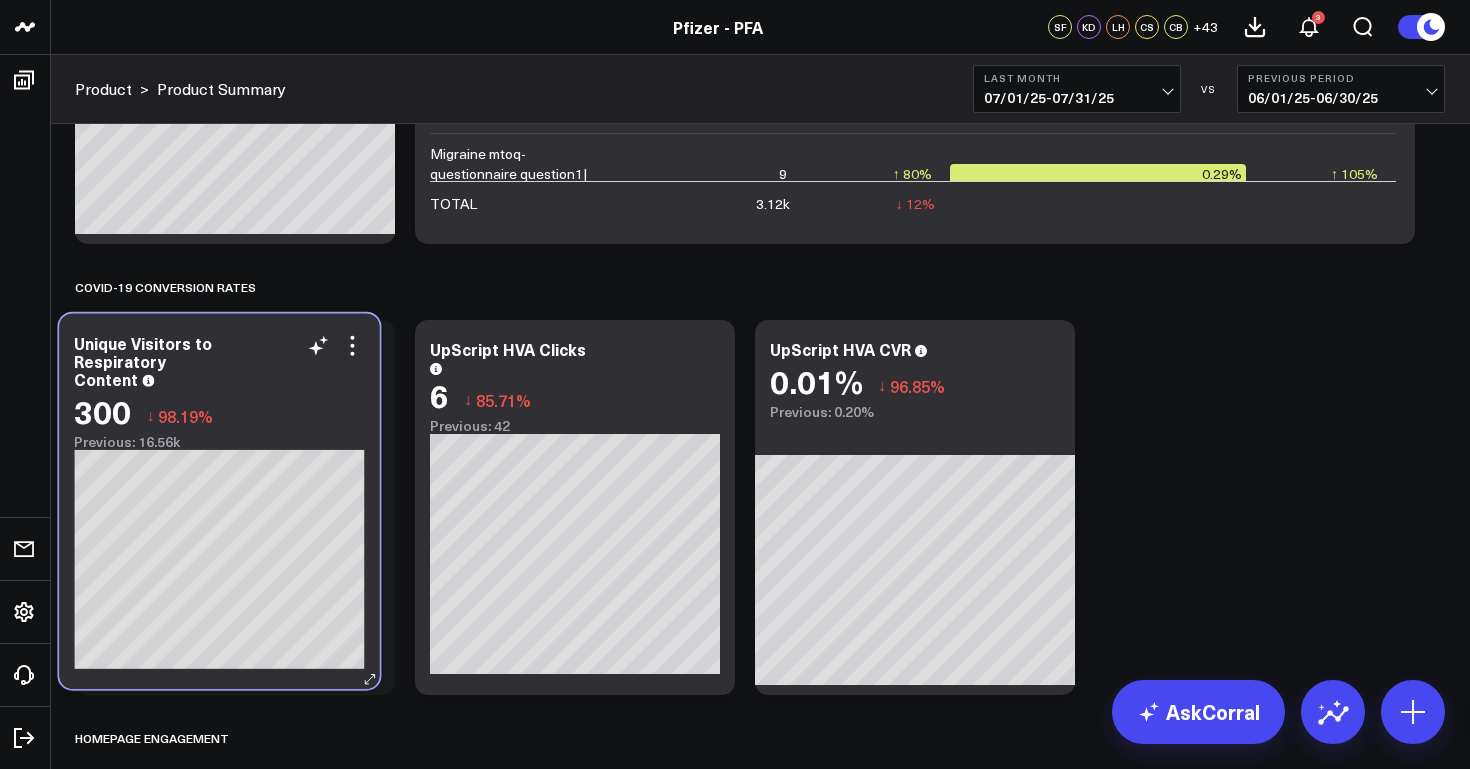 drag, startPoint x: 245, startPoint y: 369, endPoint x: 229, endPoint y: 361, distance: 17.888544 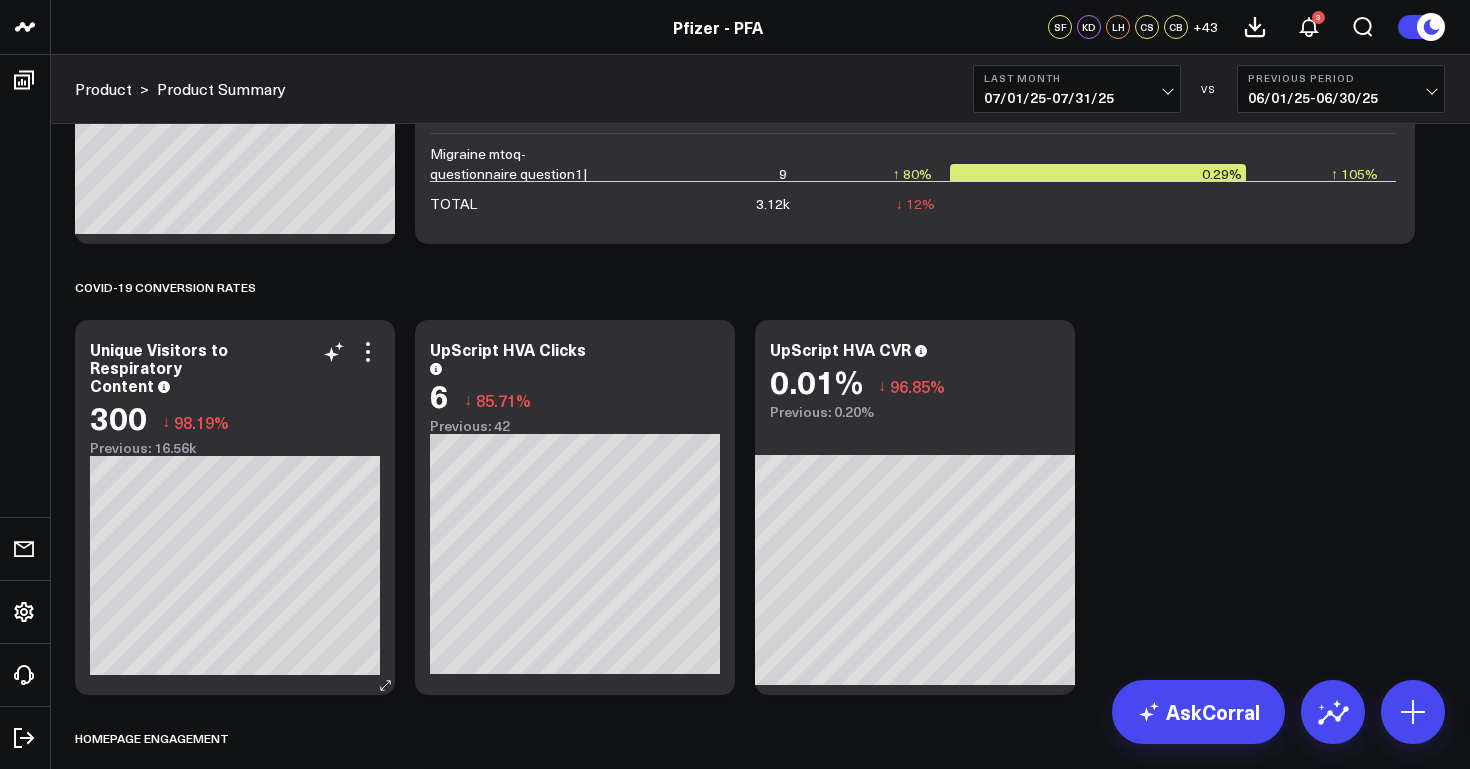 click on "Unique Visitors to Respiratory Content" at bounding box center [235, 367] 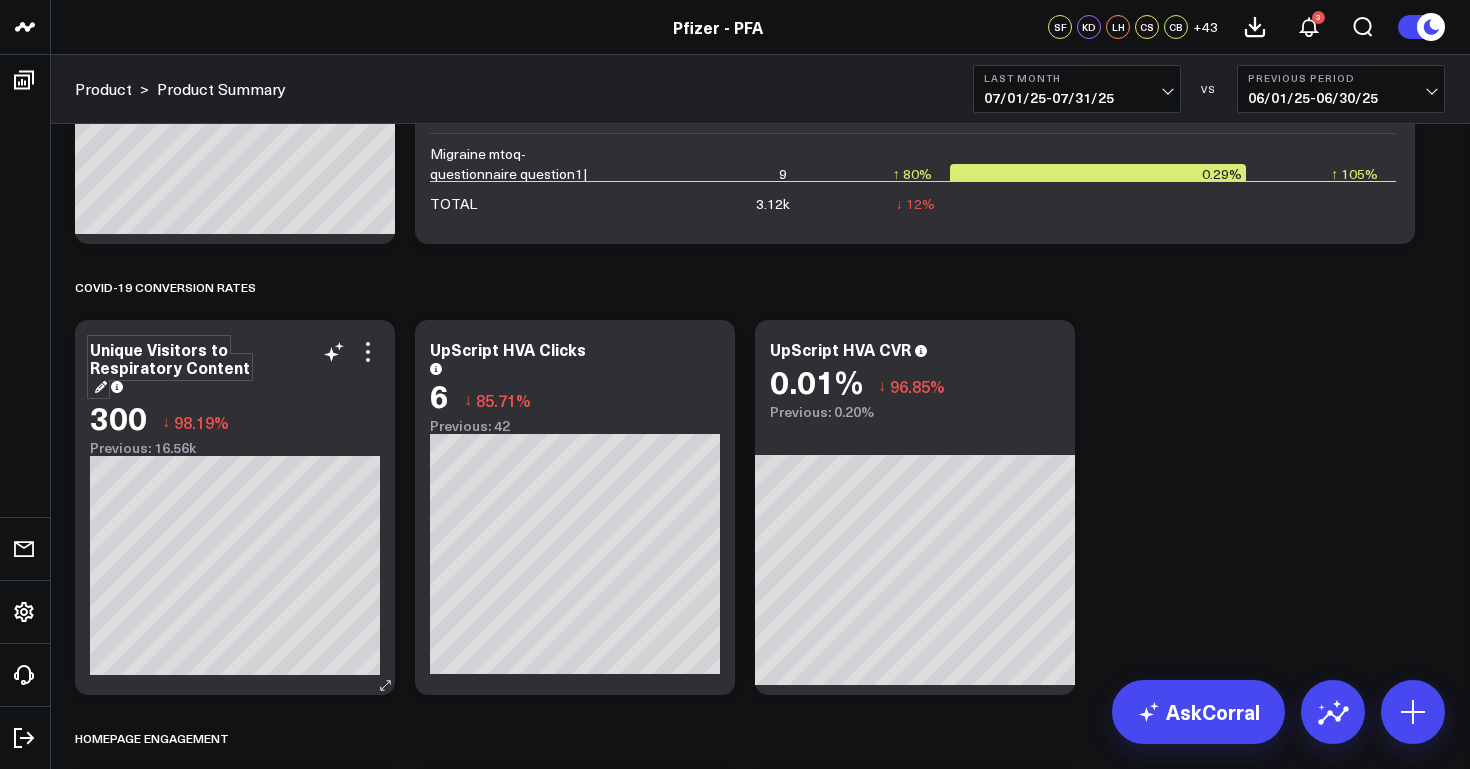 click on "Unique Visitors to Respiratory Content" at bounding box center (170, 367) 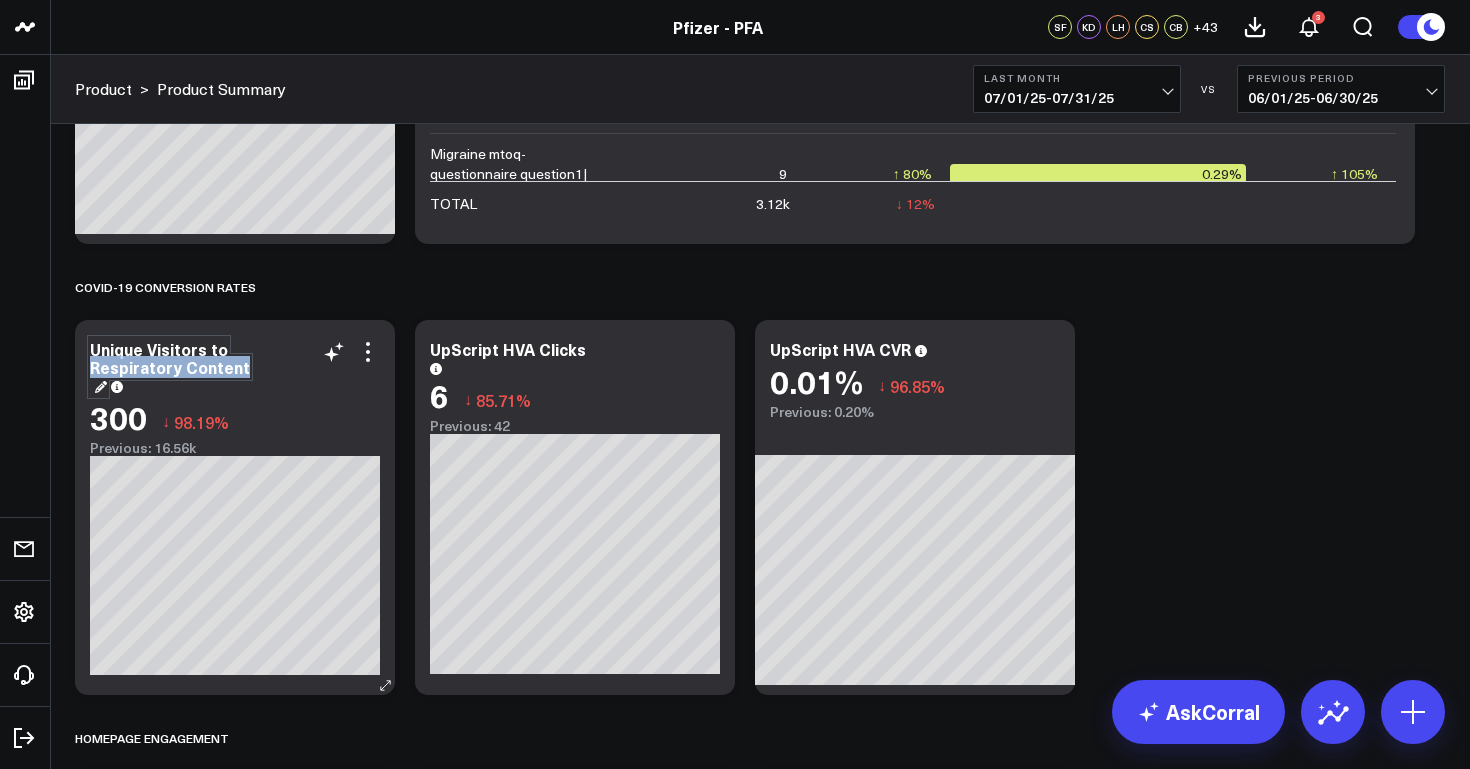 drag, startPoint x: 237, startPoint y: 370, endPoint x: 80, endPoint y: 358, distance: 157.45793 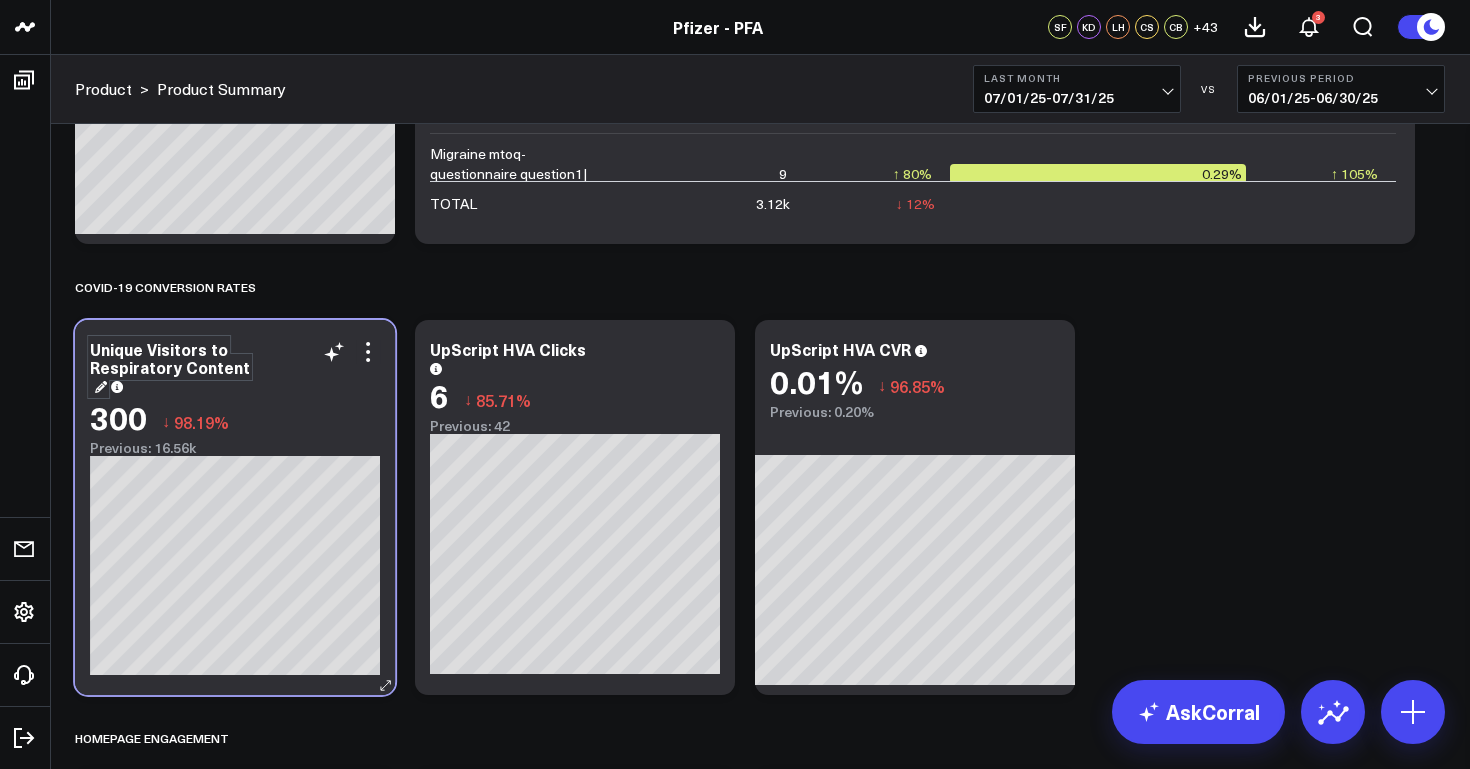 click on "Unique Visitors to Respiratory Content" at bounding box center [235, 367] 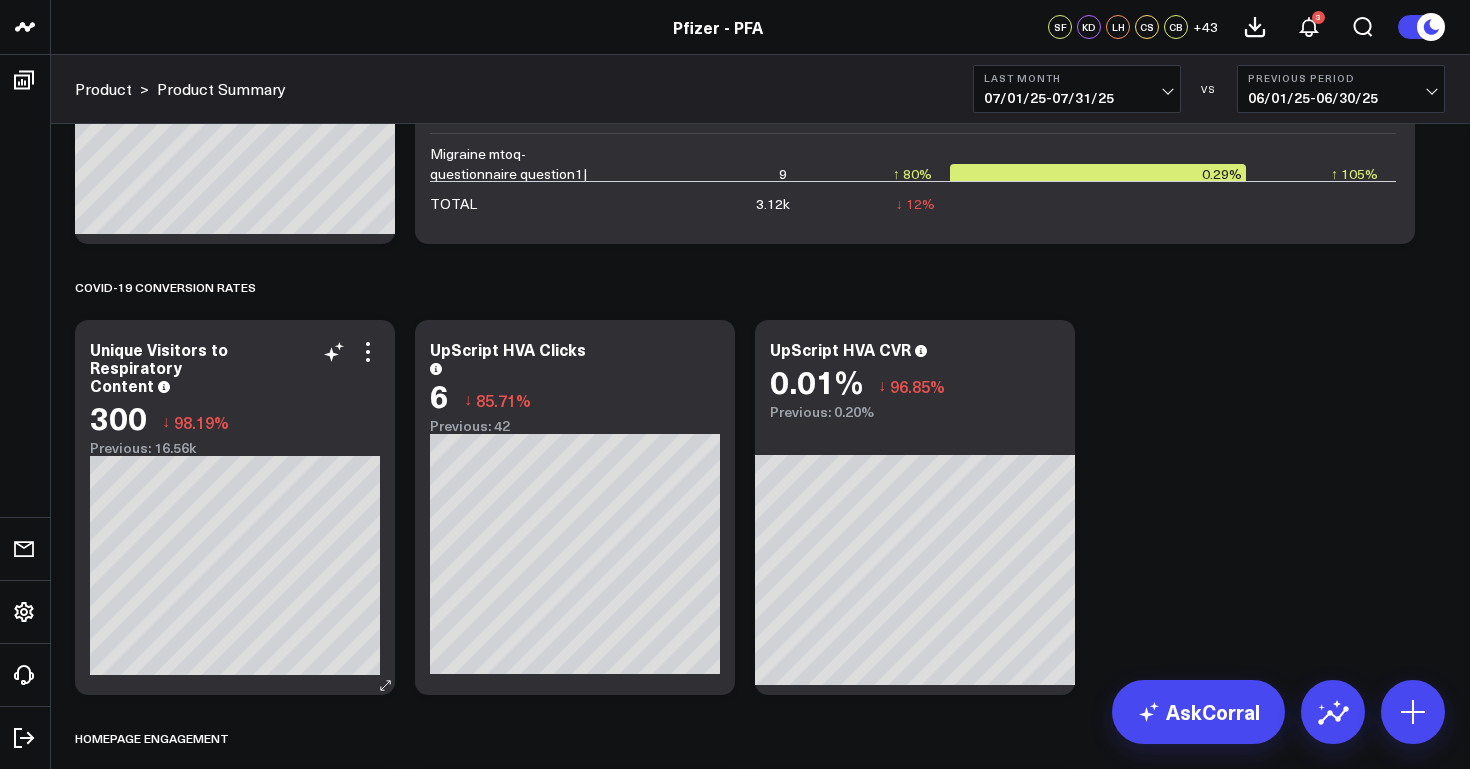 click on "Unique Visitors to Respiratory Content" at bounding box center (235, 367) 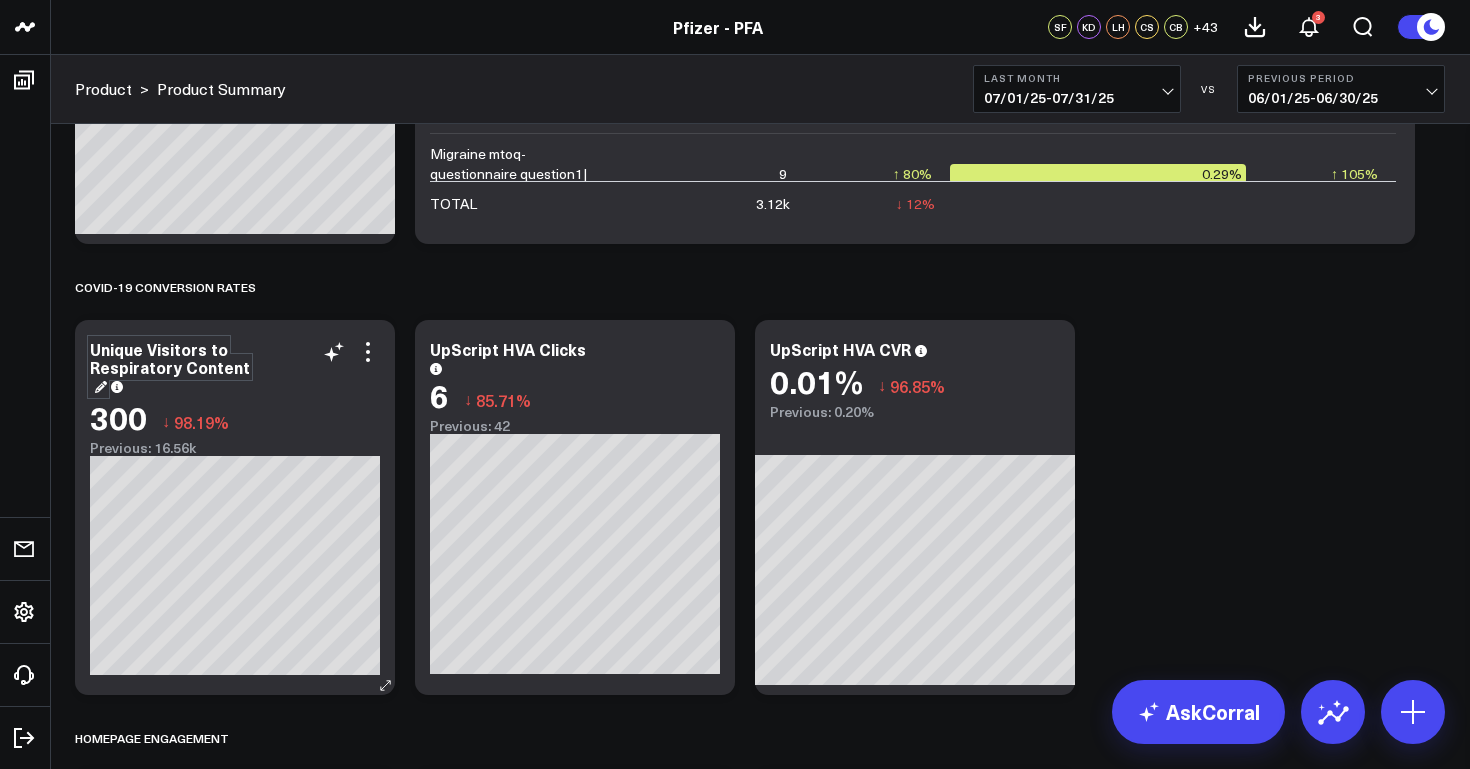 drag, startPoint x: 237, startPoint y: 372, endPoint x: 190, endPoint y: 367, distance: 47.26521 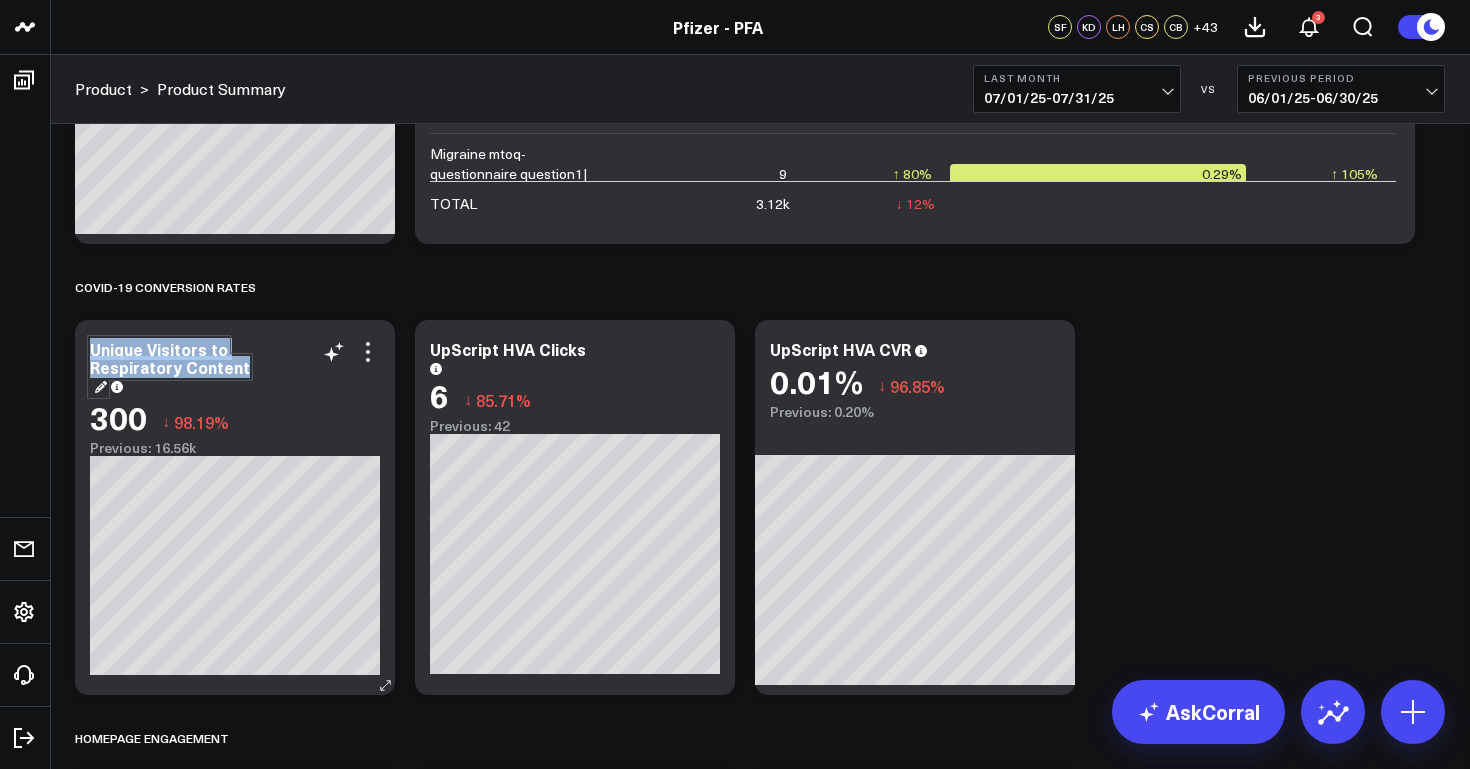 drag, startPoint x: 92, startPoint y: 349, endPoint x: 245, endPoint y: 375, distance: 155.19342 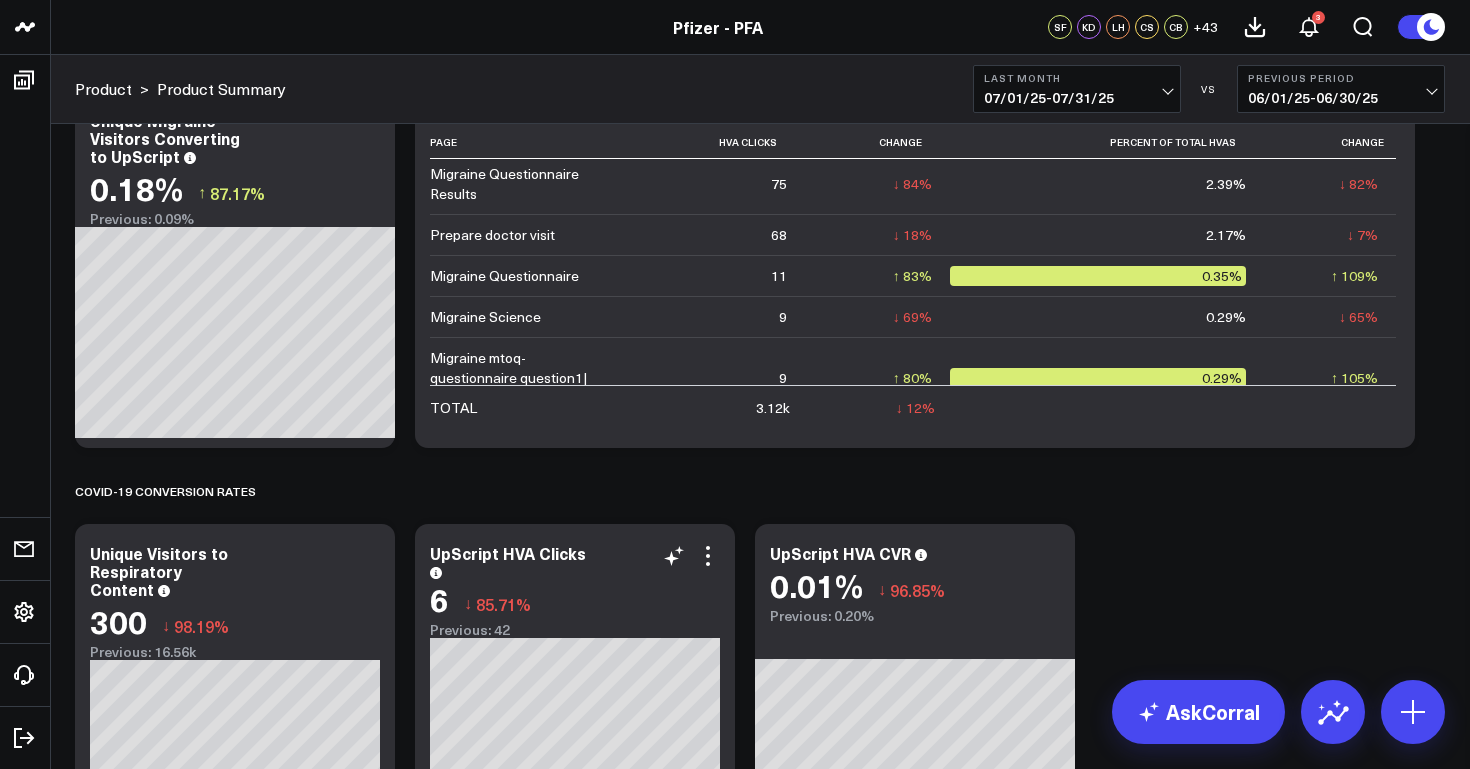 scroll, scrollTop: 7190, scrollLeft: 0, axis: vertical 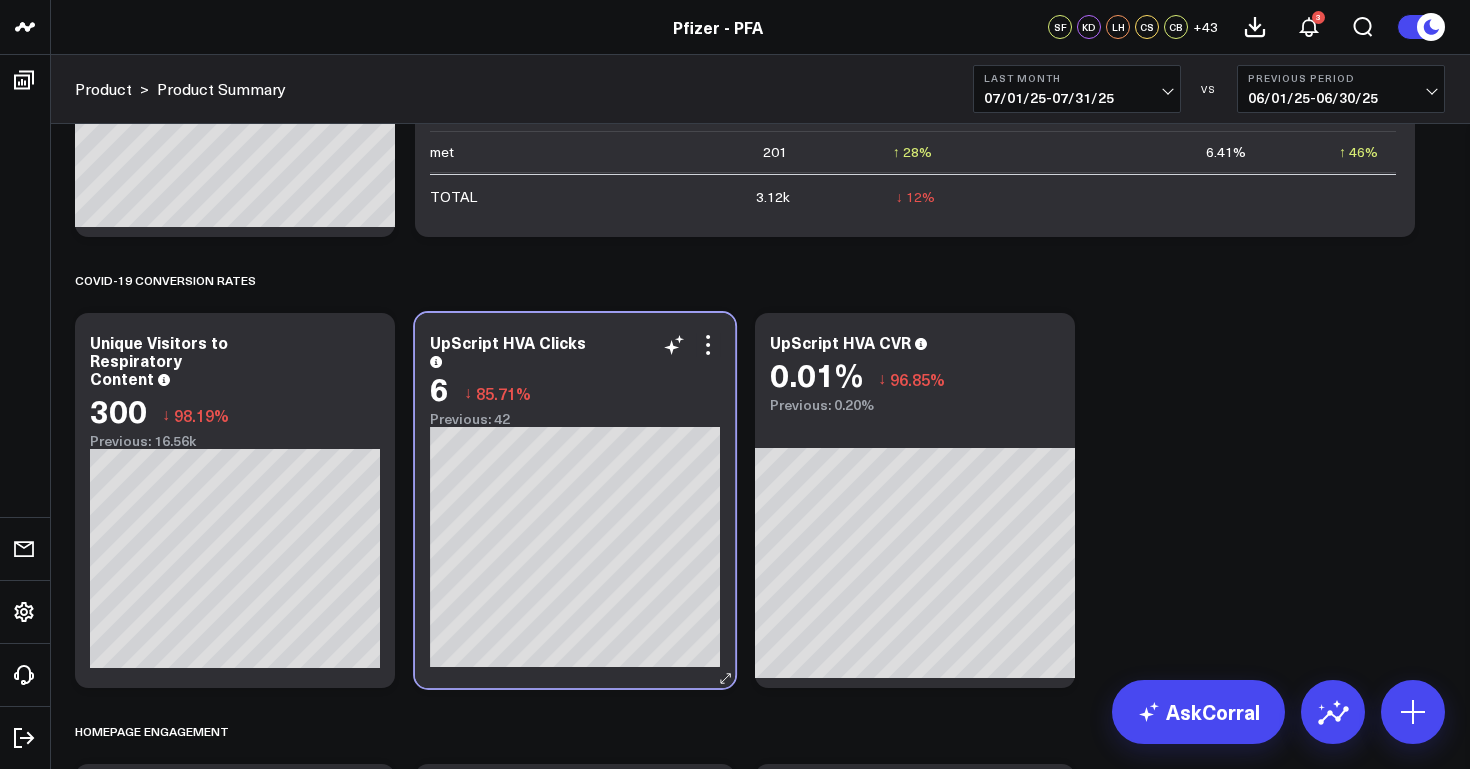 click on "UpScript HVA Clicks" at bounding box center (575, 349) 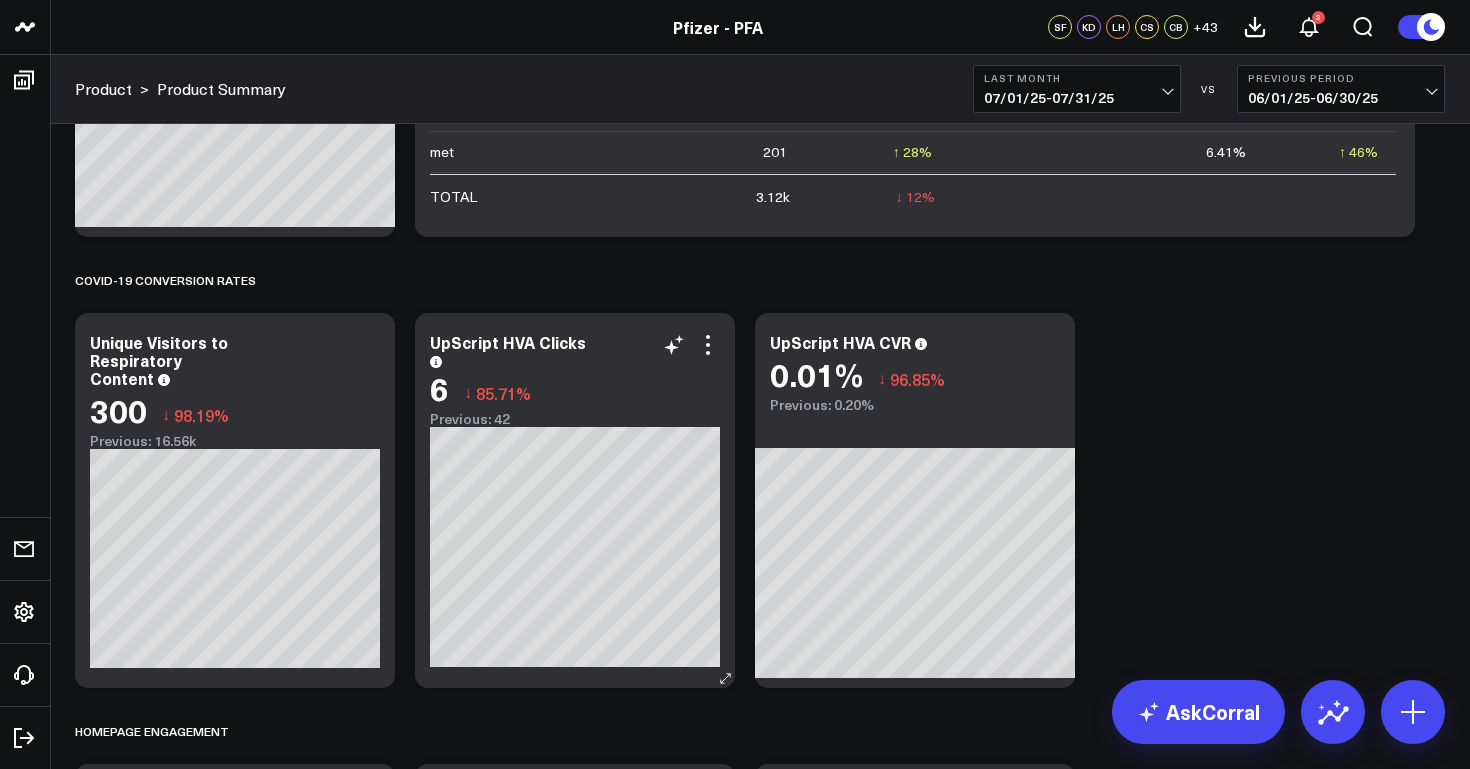 click on "UpScript HVA Clicks" at bounding box center [575, 349] 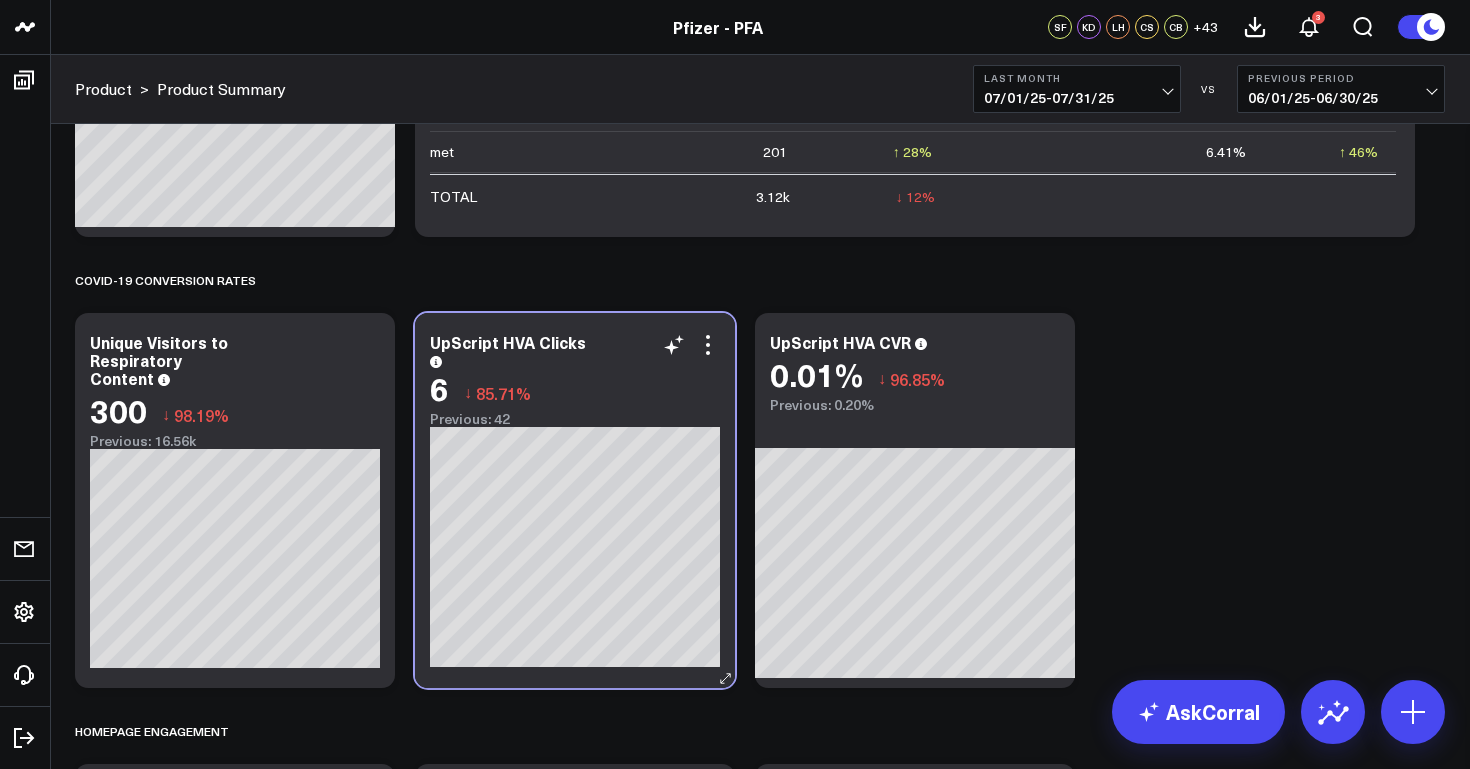click on "UpScript HVA Clicks" at bounding box center (575, 349) 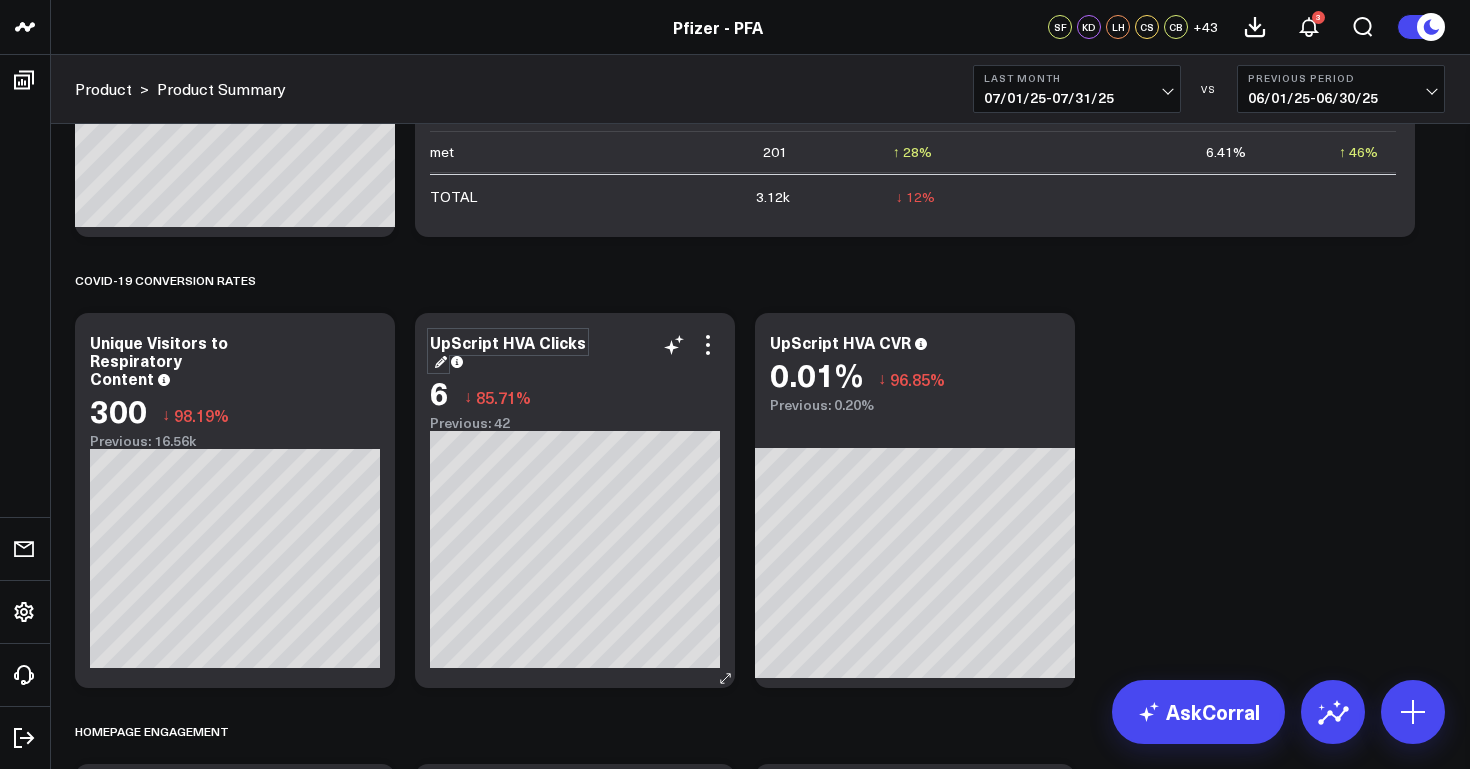 click on "UpScript HVA Clicks" at bounding box center [508, 351] 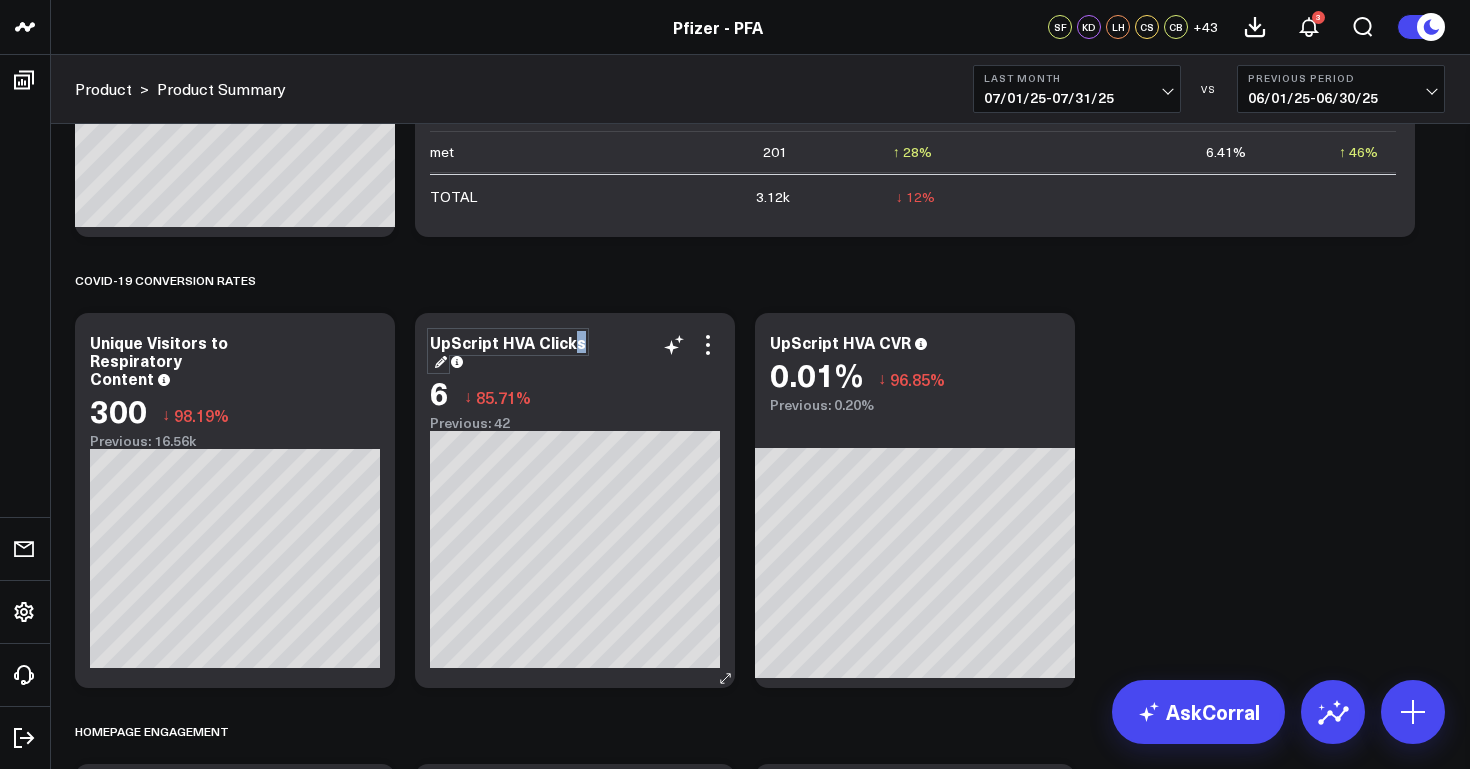 drag, startPoint x: 576, startPoint y: 348, endPoint x: 429, endPoint y: 354, distance: 147.12239 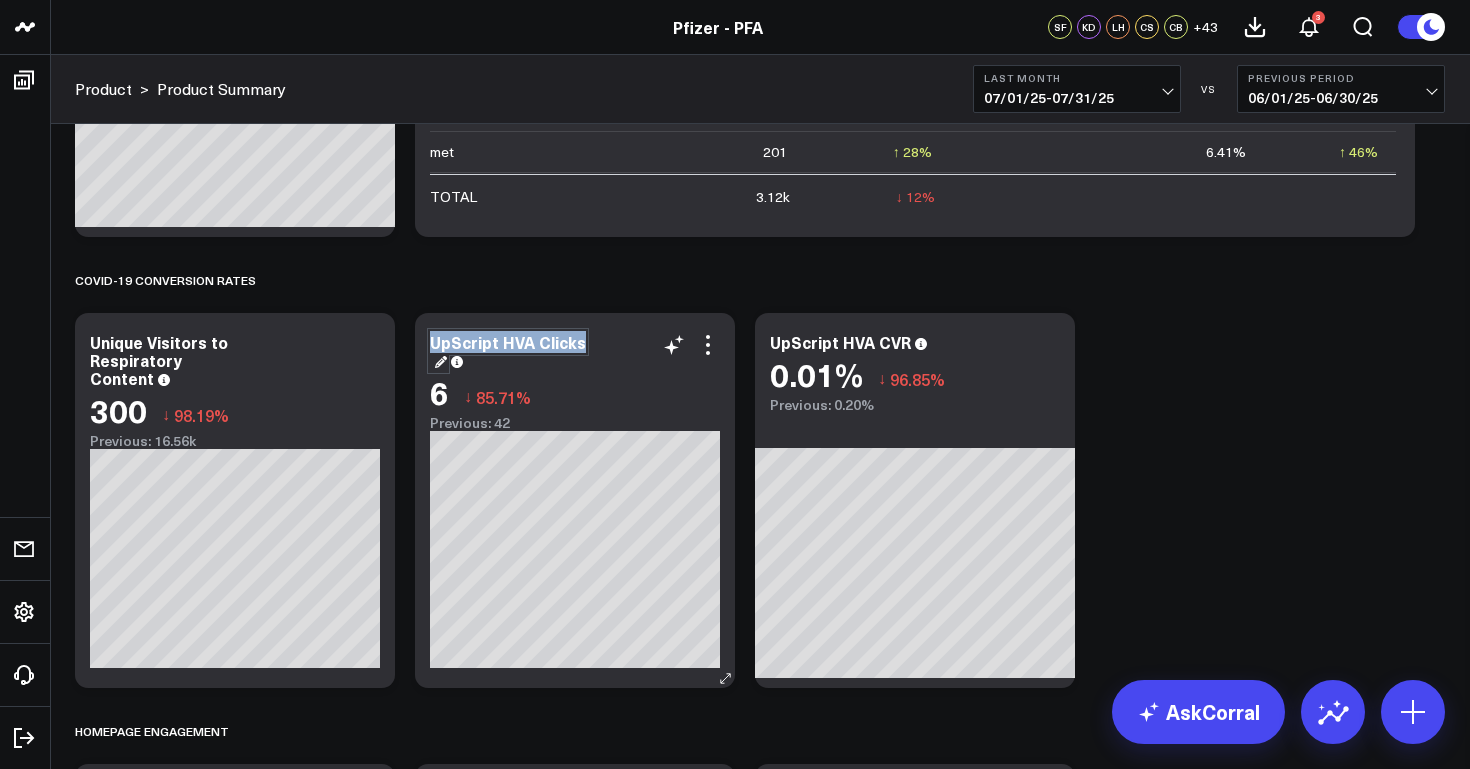 drag, startPoint x: 432, startPoint y: 343, endPoint x: 590, endPoint y: 339, distance: 158.05063 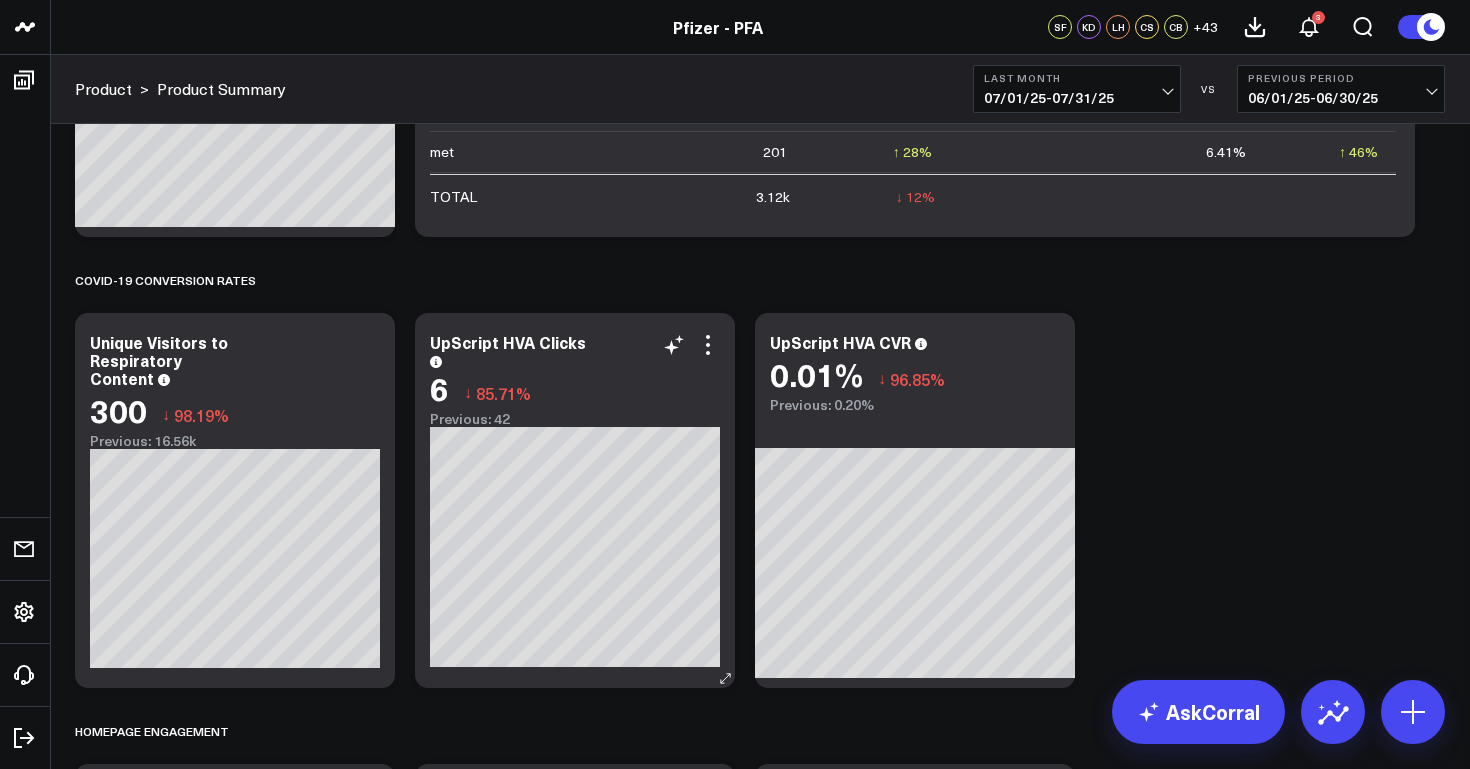 scroll, scrollTop: 7496, scrollLeft: 0, axis: vertical 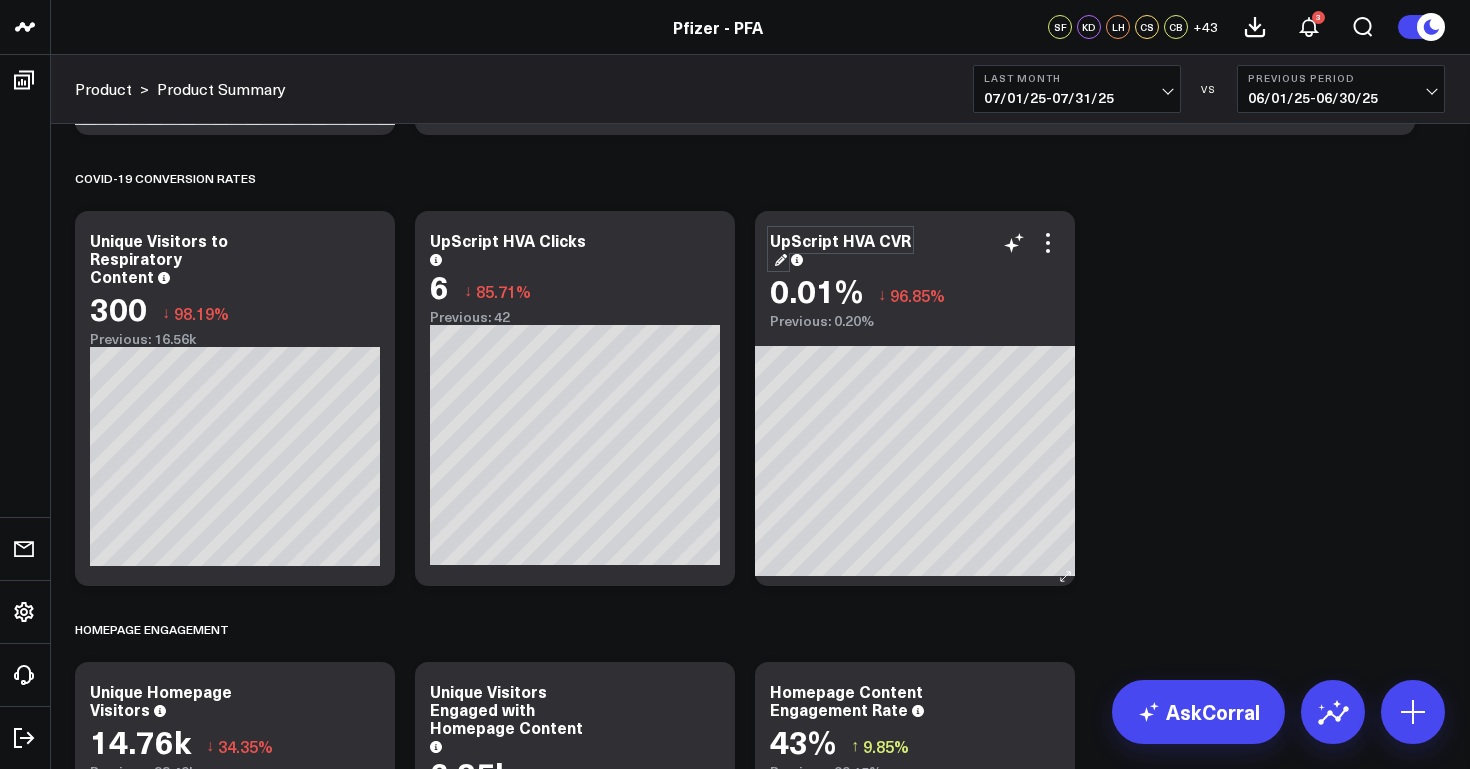 click on "UpScript HVA CVR" at bounding box center (840, 249) 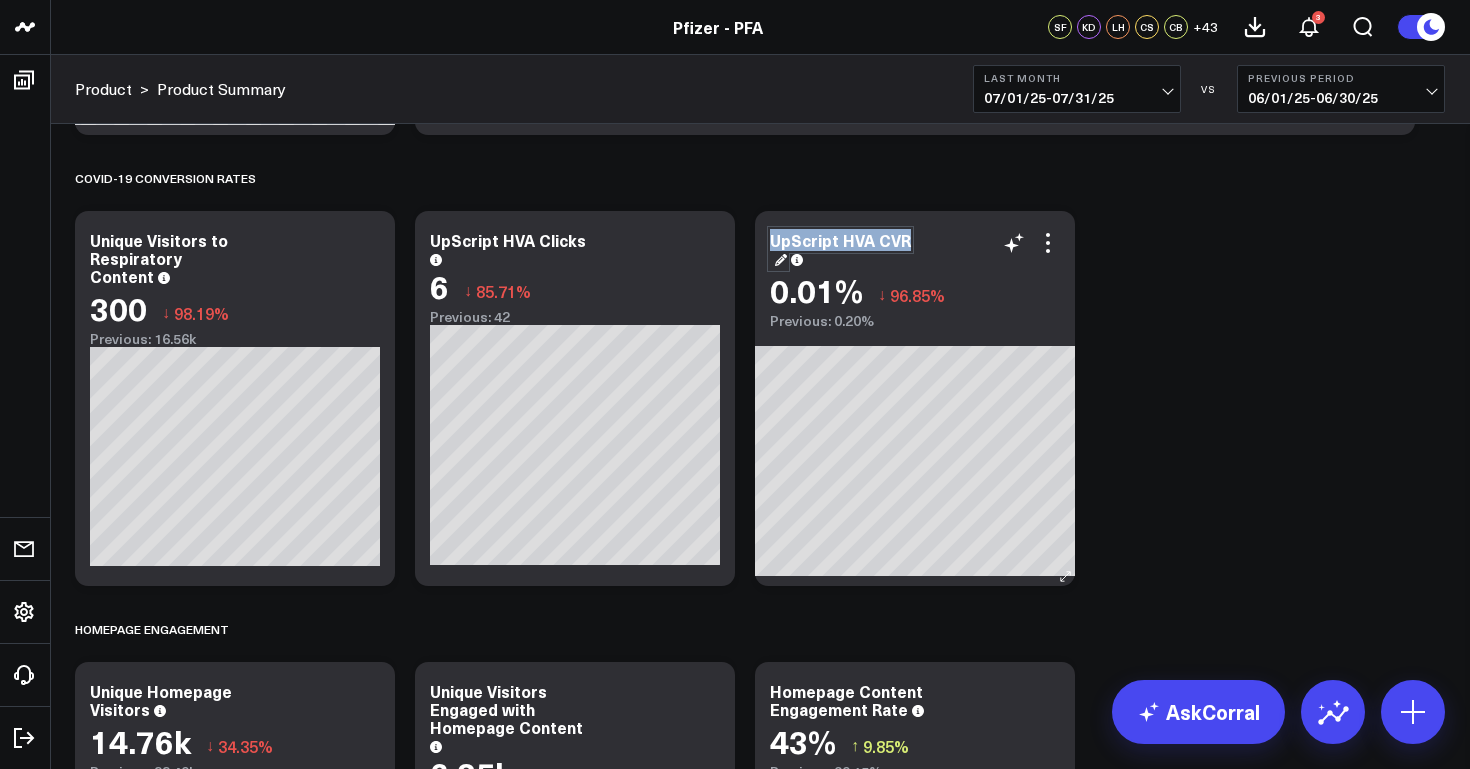 drag, startPoint x: 910, startPoint y: 241, endPoint x: 771, endPoint y: 247, distance: 139.12944 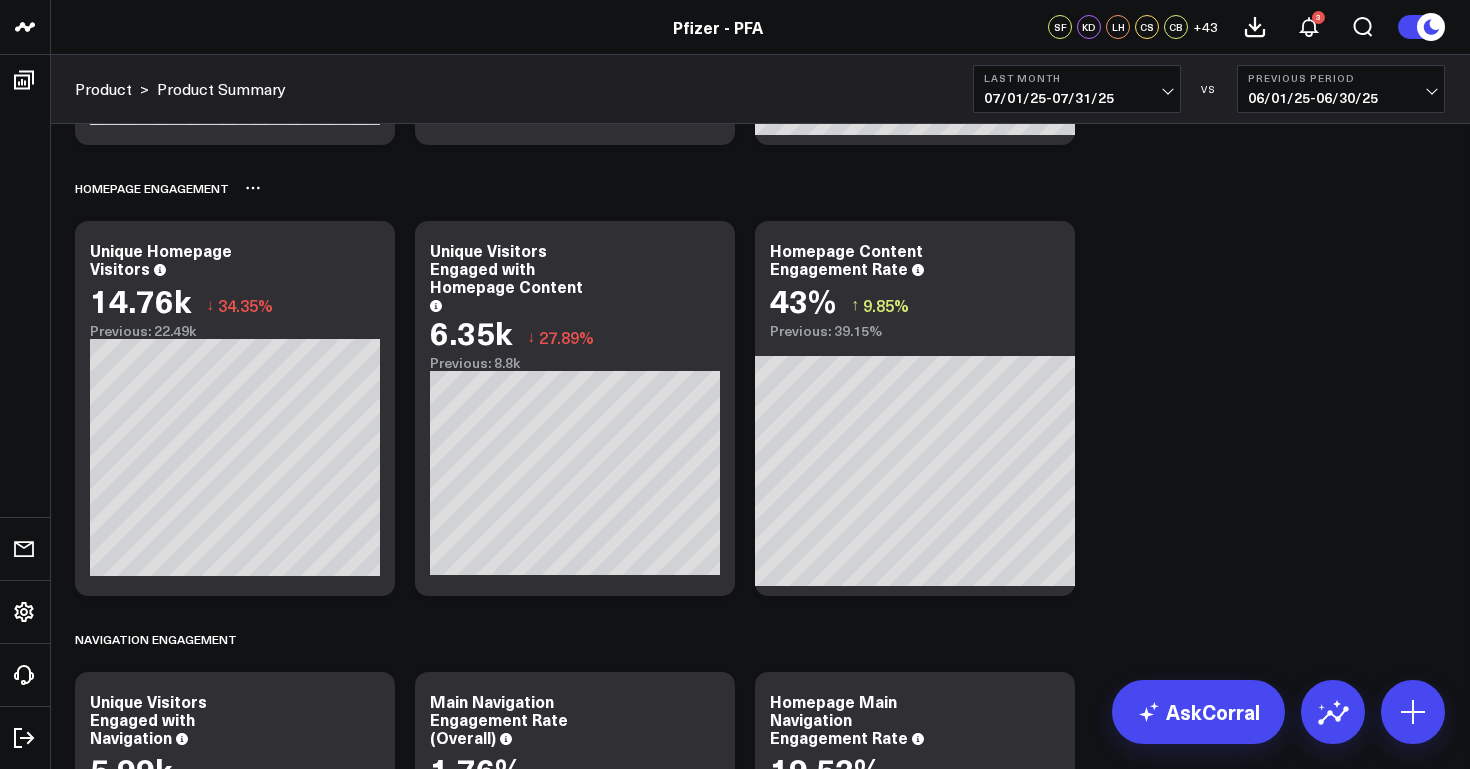 scroll, scrollTop: 7931, scrollLeft: 0, axis: vertical 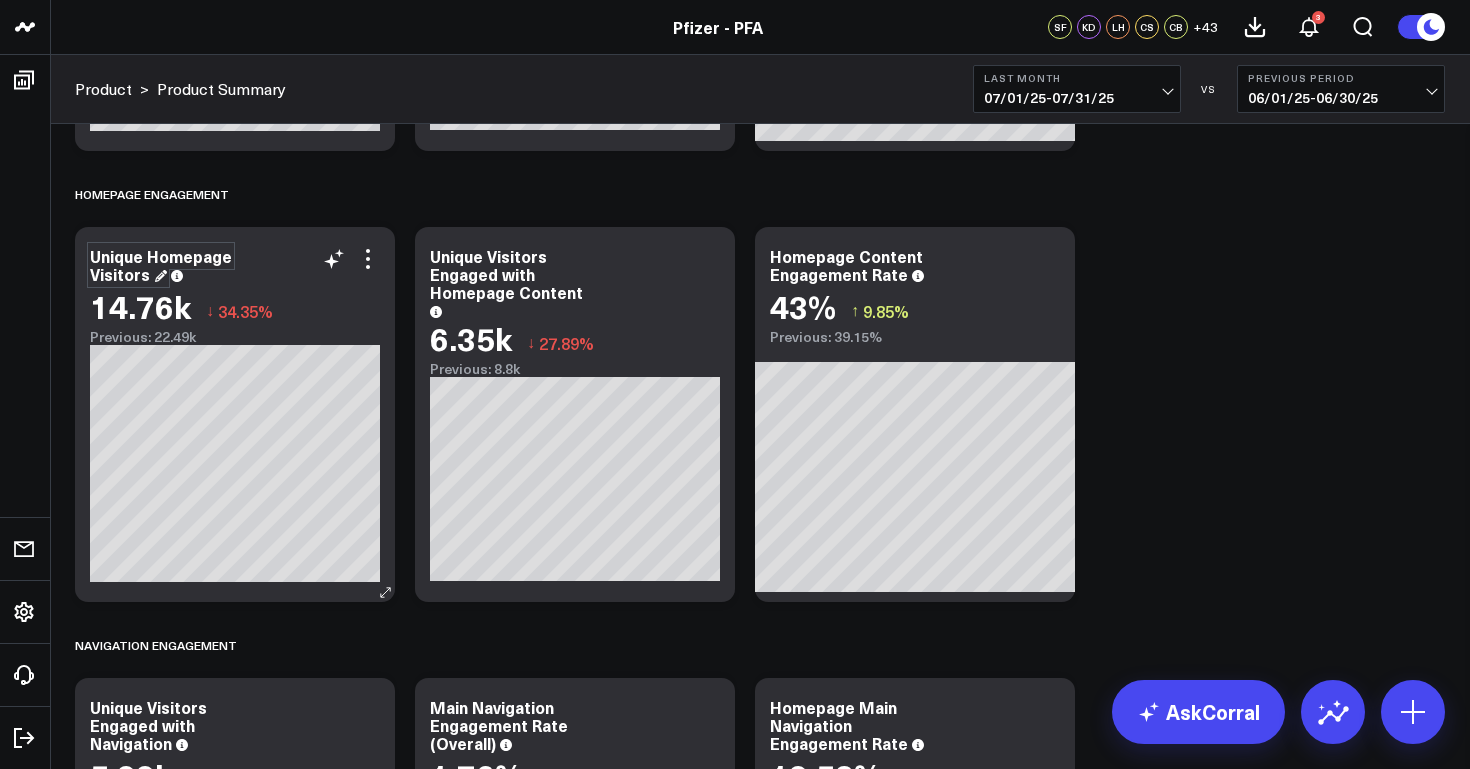 click on "Unique Homepage Visitors" at bounding box center [161, 265] 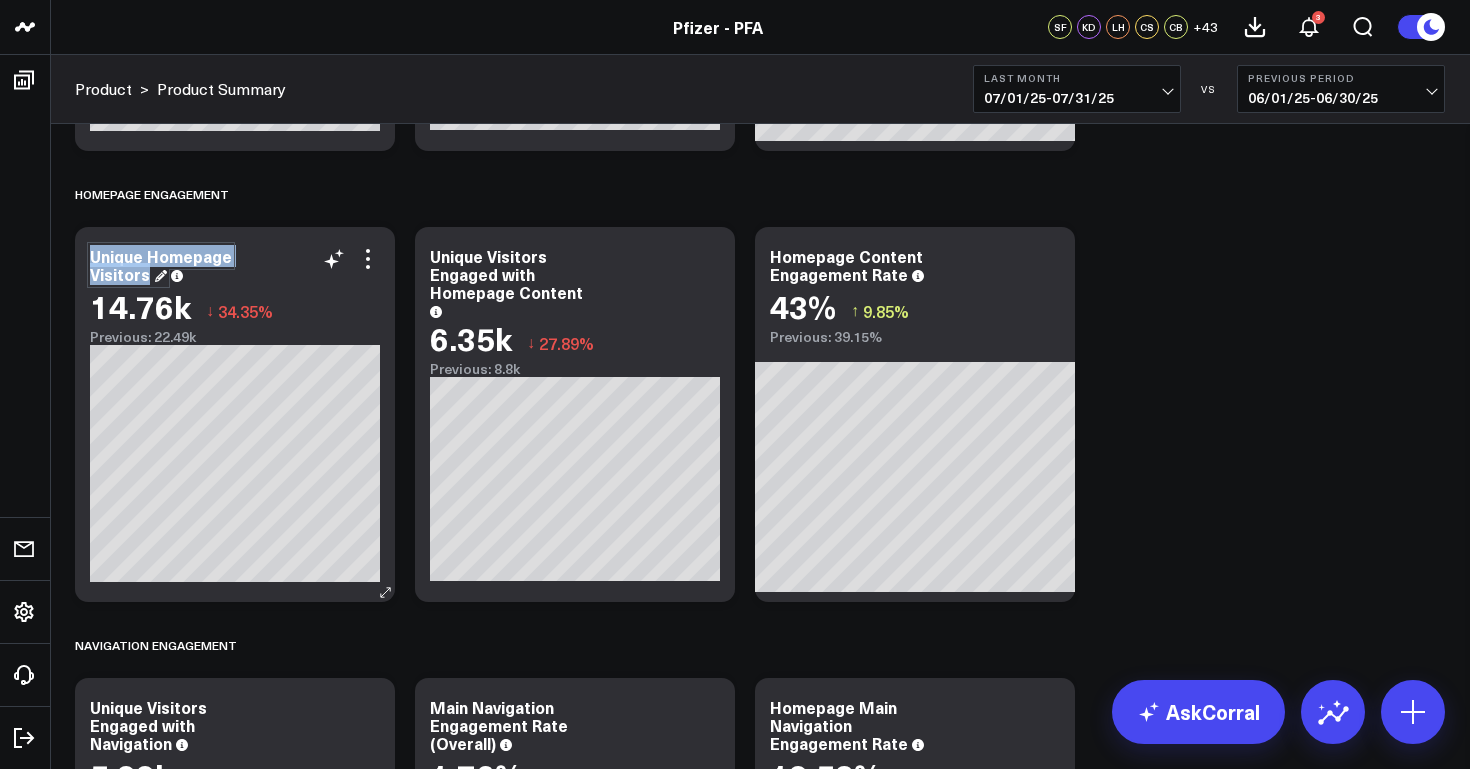 drag, startPoint x: 149, startPoint y: 278, endPoint x: 76, endPoint y: 259, distance: 75.43209 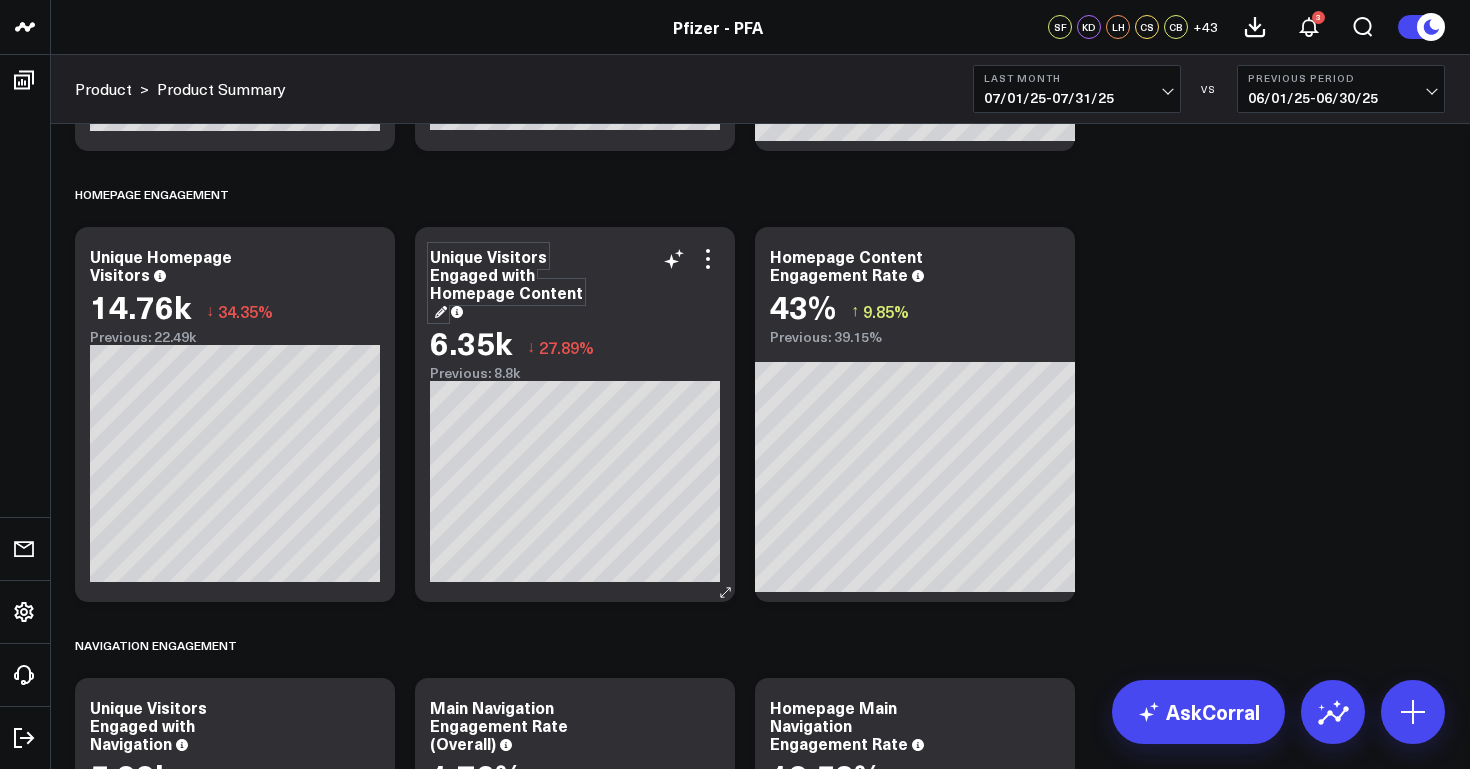 click on "Unique Visitors Engaged with Homepage Content" at bounding box center [506, 283] 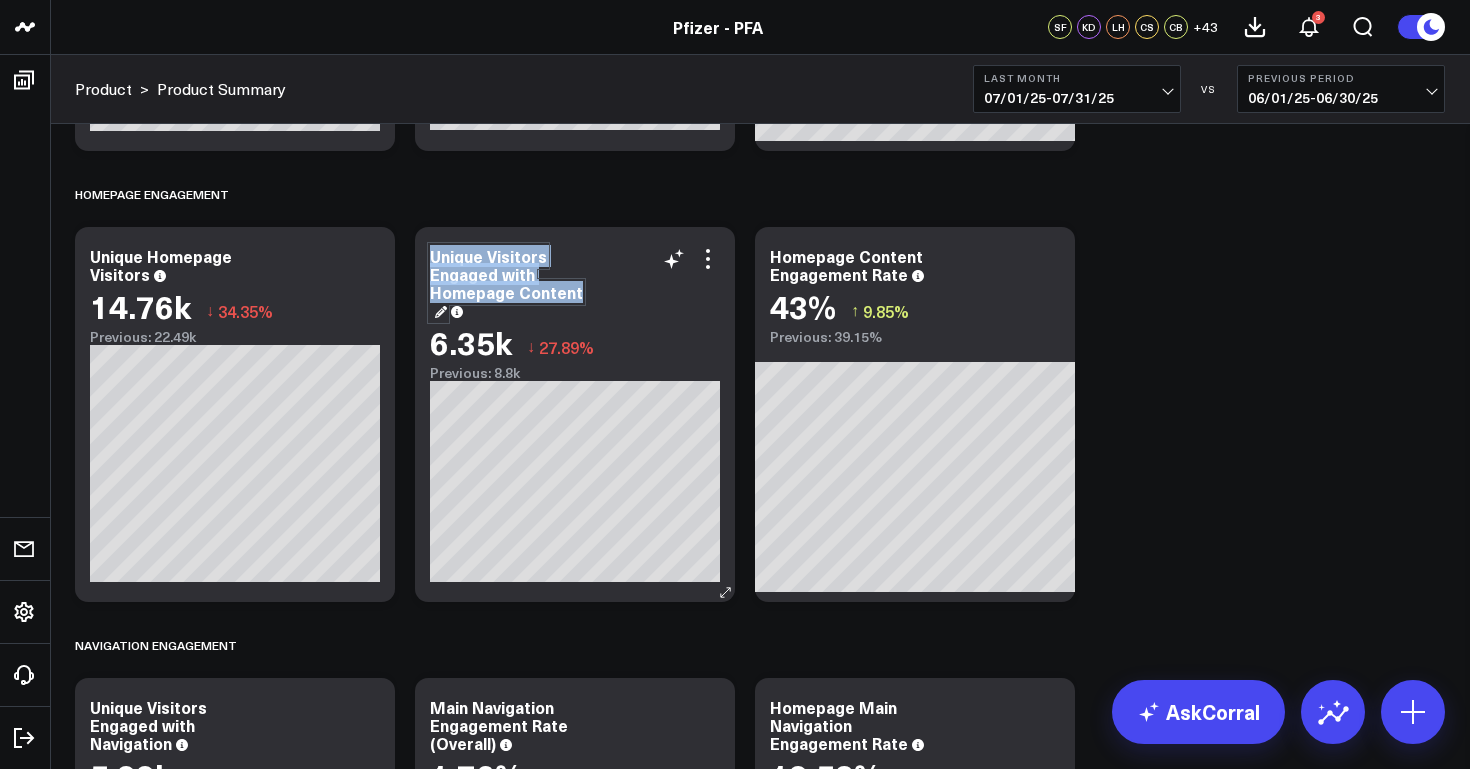 drag, startPoint x: 574, startPoint y: 297, endPoint x: 424, endPoint y: 250, distance: 157.19096 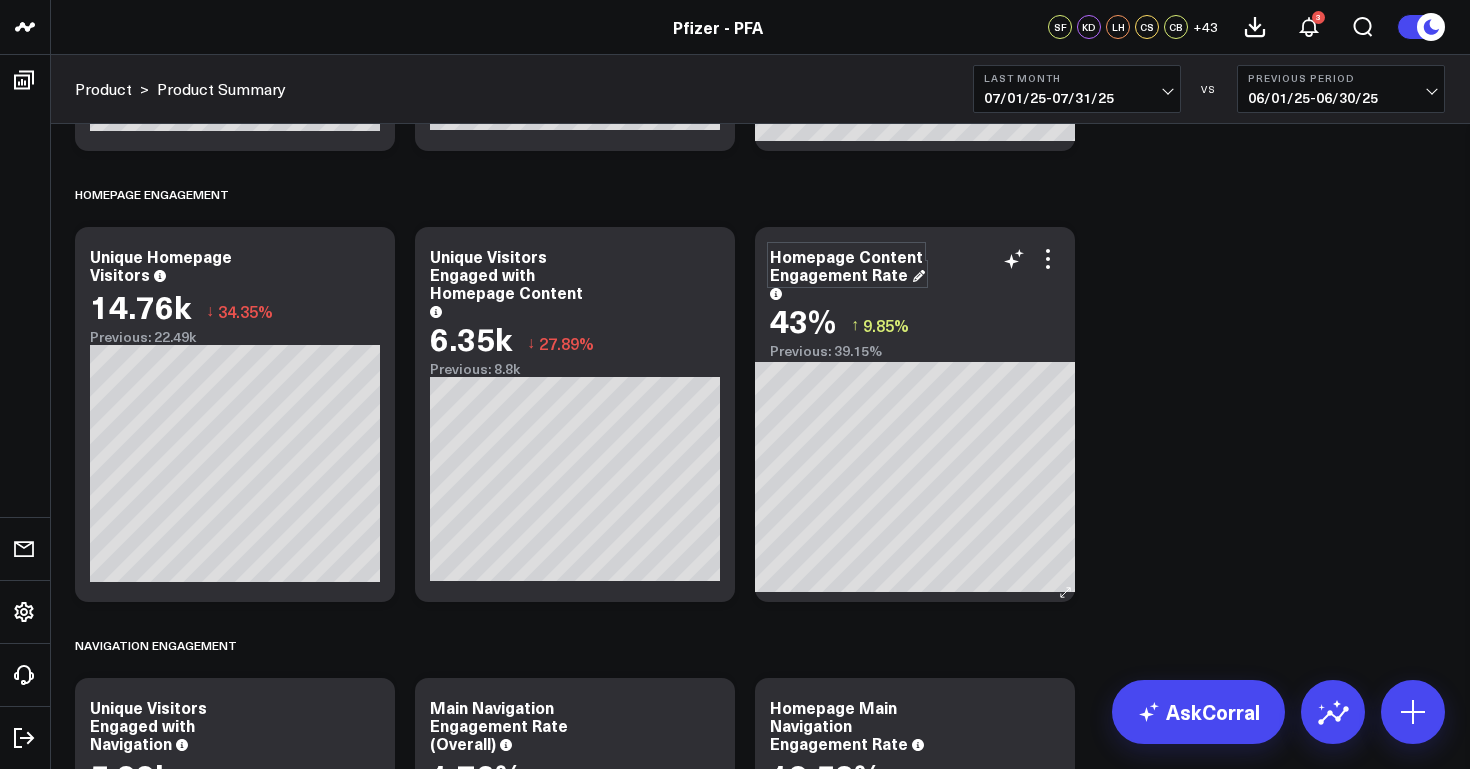 click on "Homepage Content Engagement Rate" at bounding box center [847, 265] 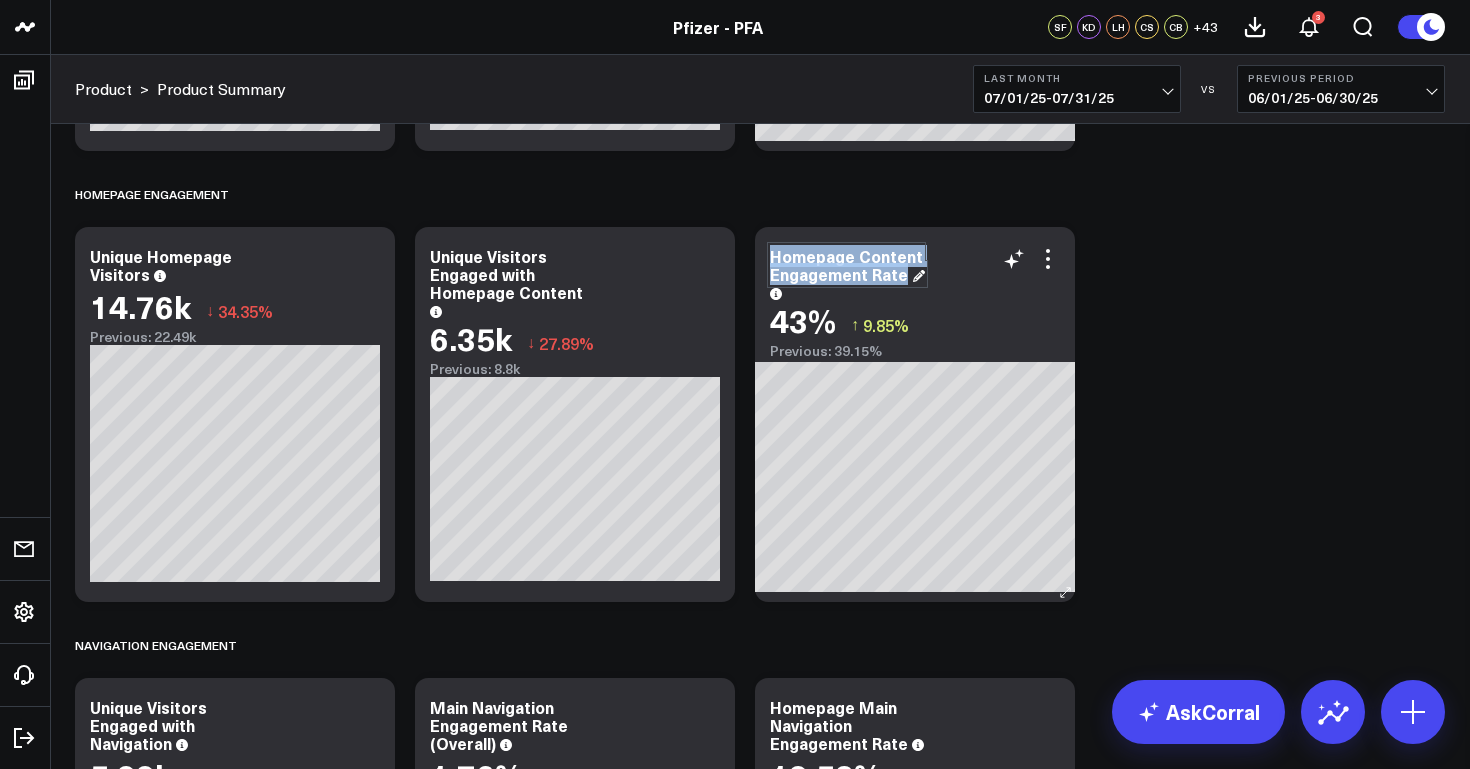 drag, startPoint x: 905, startPoint y: 275, endPoint x: 760, endPoint y: 255, distance: 146.37282 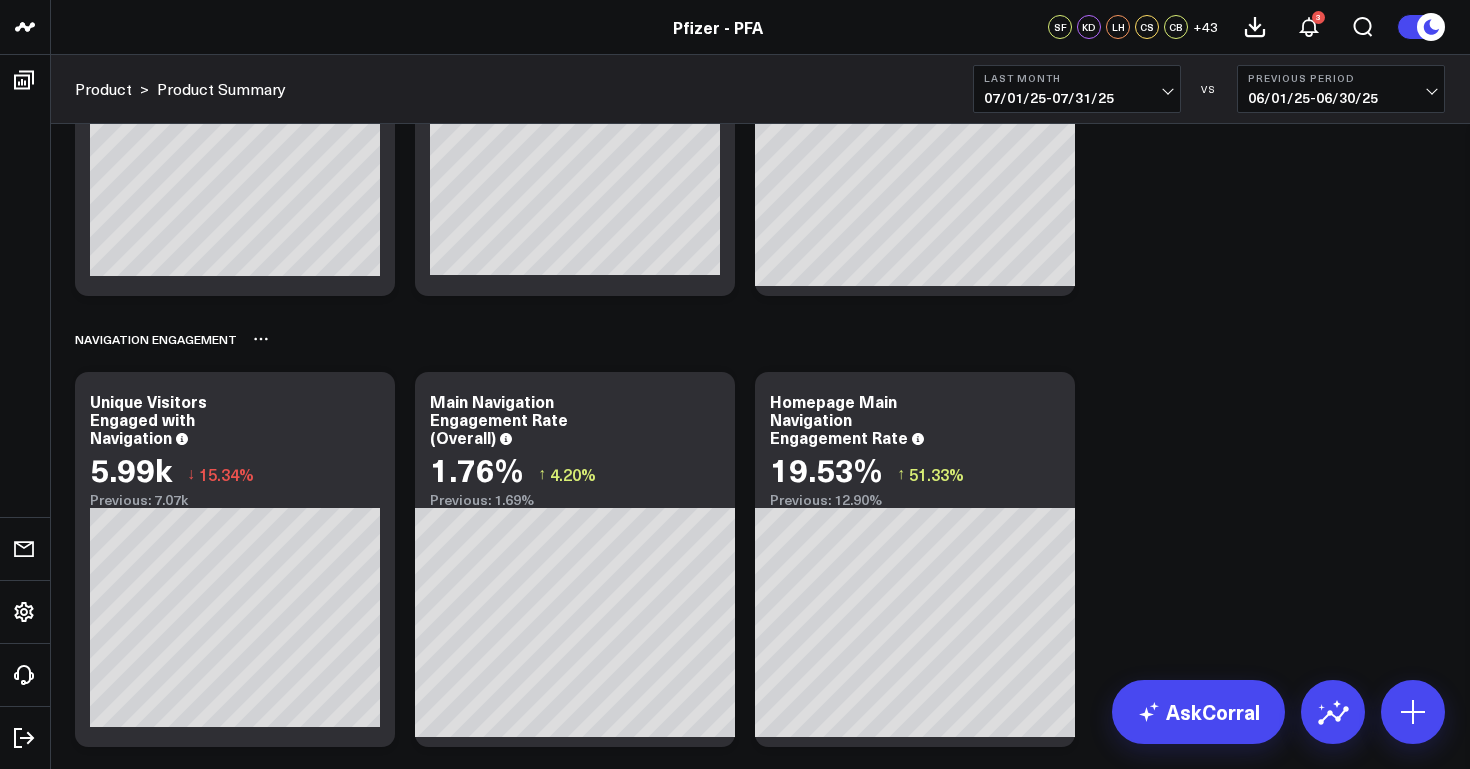 scroll, scrollTop: 8238, scrollLeft: 0, axis: vertical 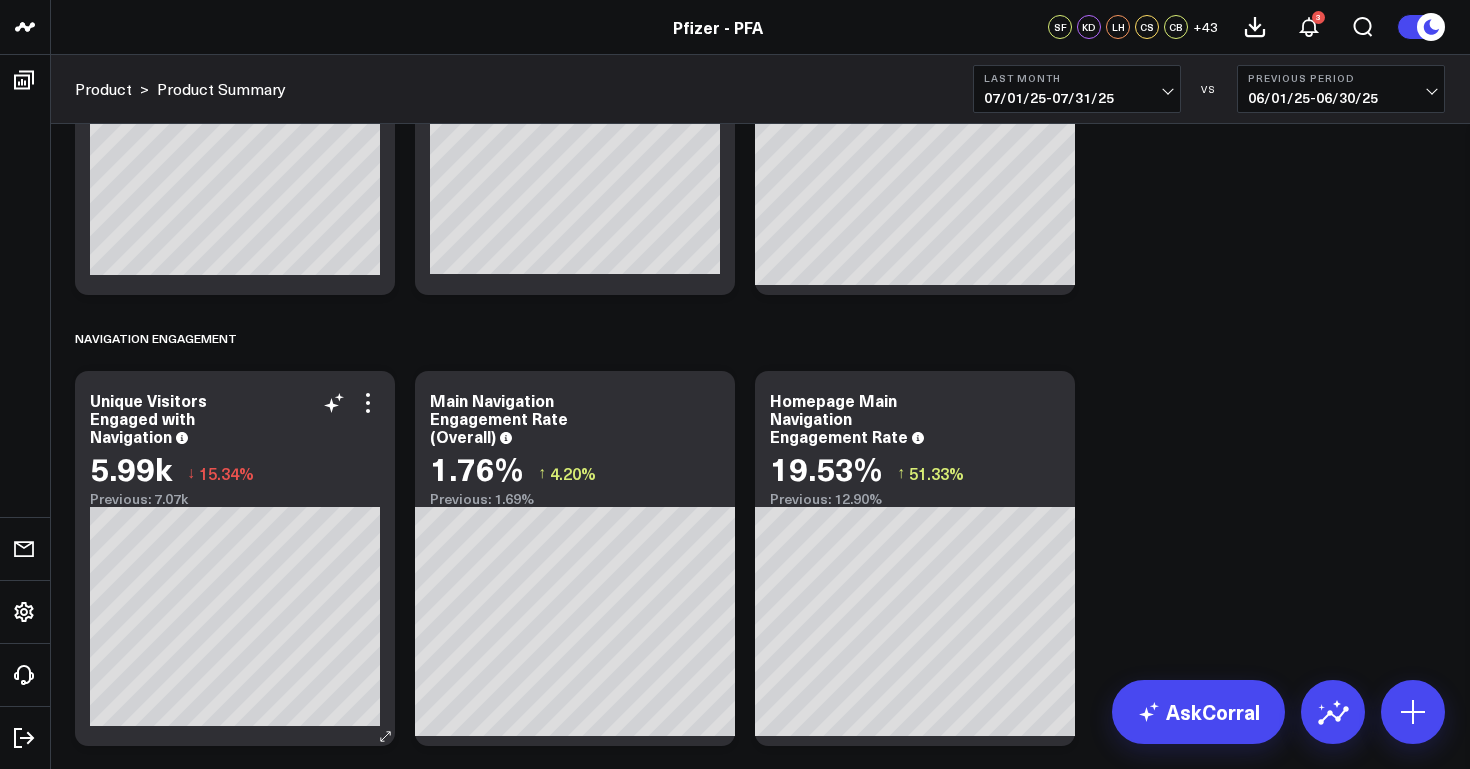 click on "Unique Visitors Engaged with Navigation" at bounding box center [235, 418] 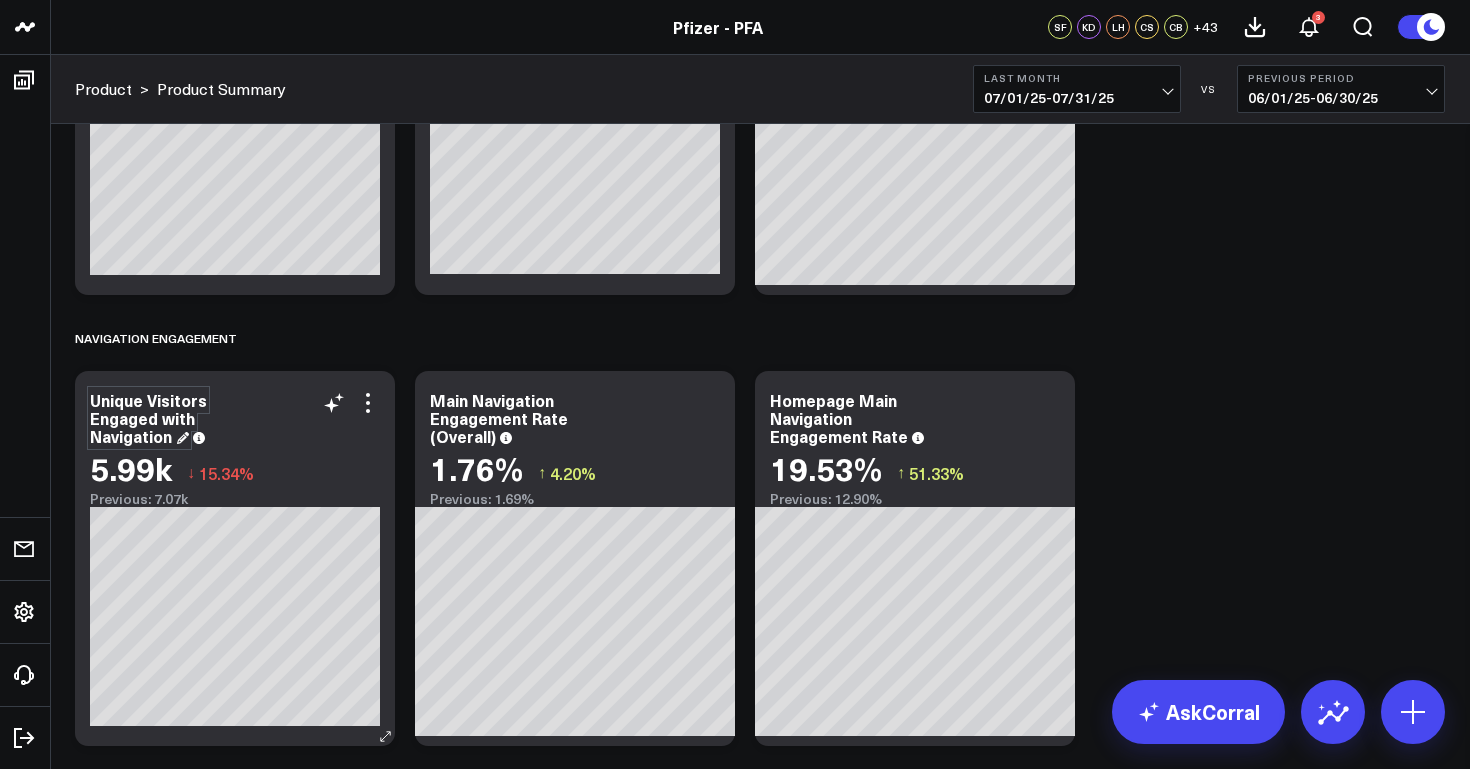 drag, startPoint x: 172, startPoint y: 438, endPoint x: 117, endPoint y: 411, distance: 61.269894 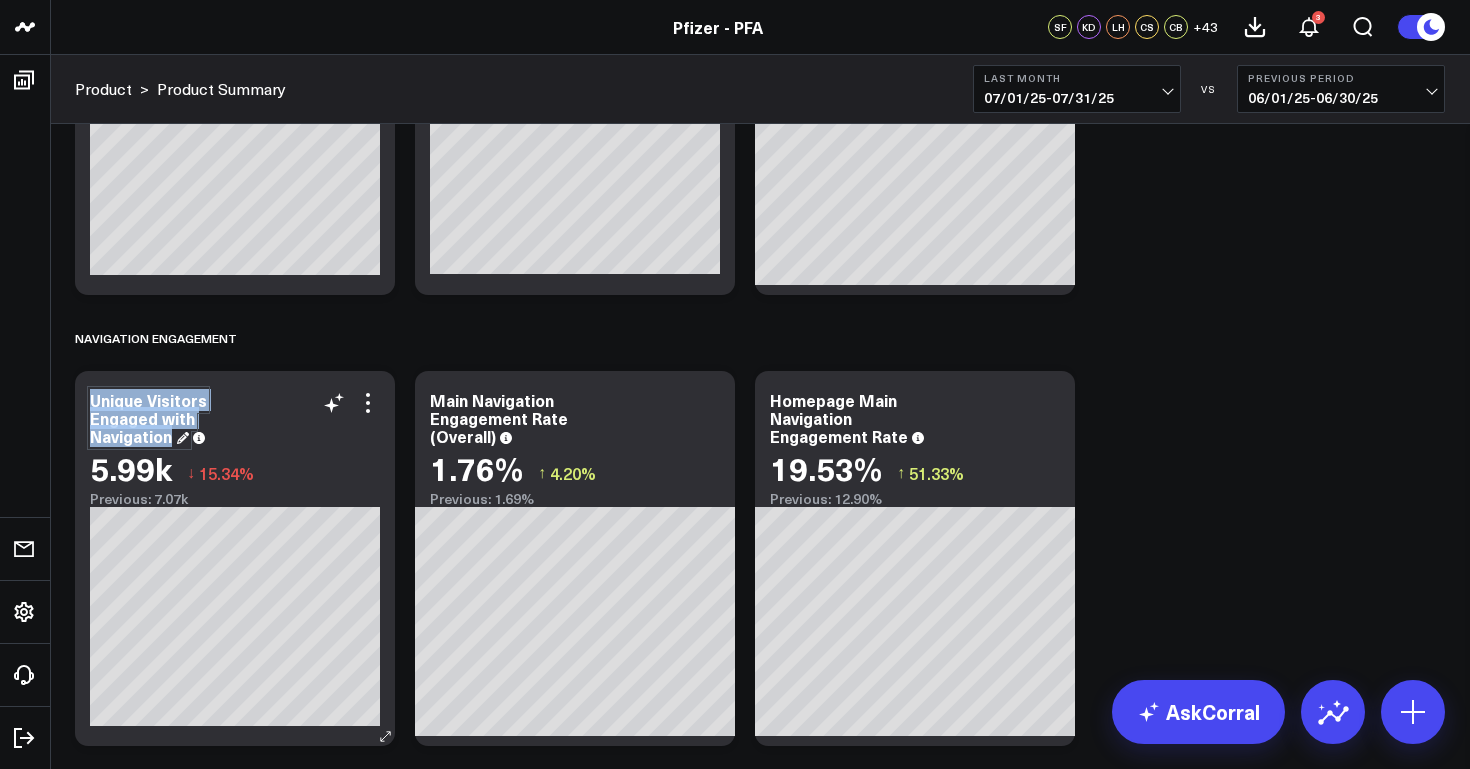 drag, startPoint x: 174, startPoint y: 442, endPoint x: 84, endPoint y: 403, distance: 98.08669 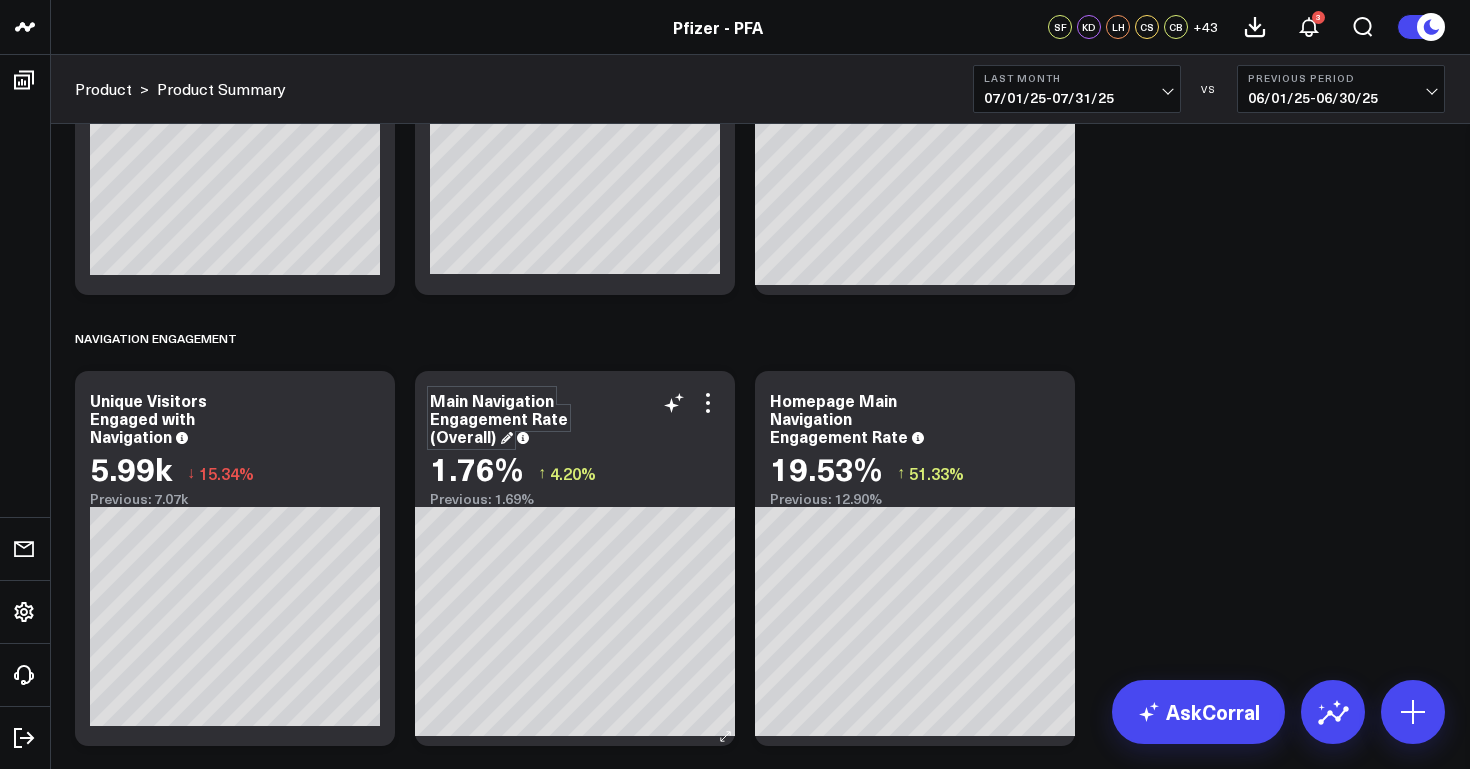 click on "Main Navigation Engagement Rate (Overall)" at bounding box center [499, 418] 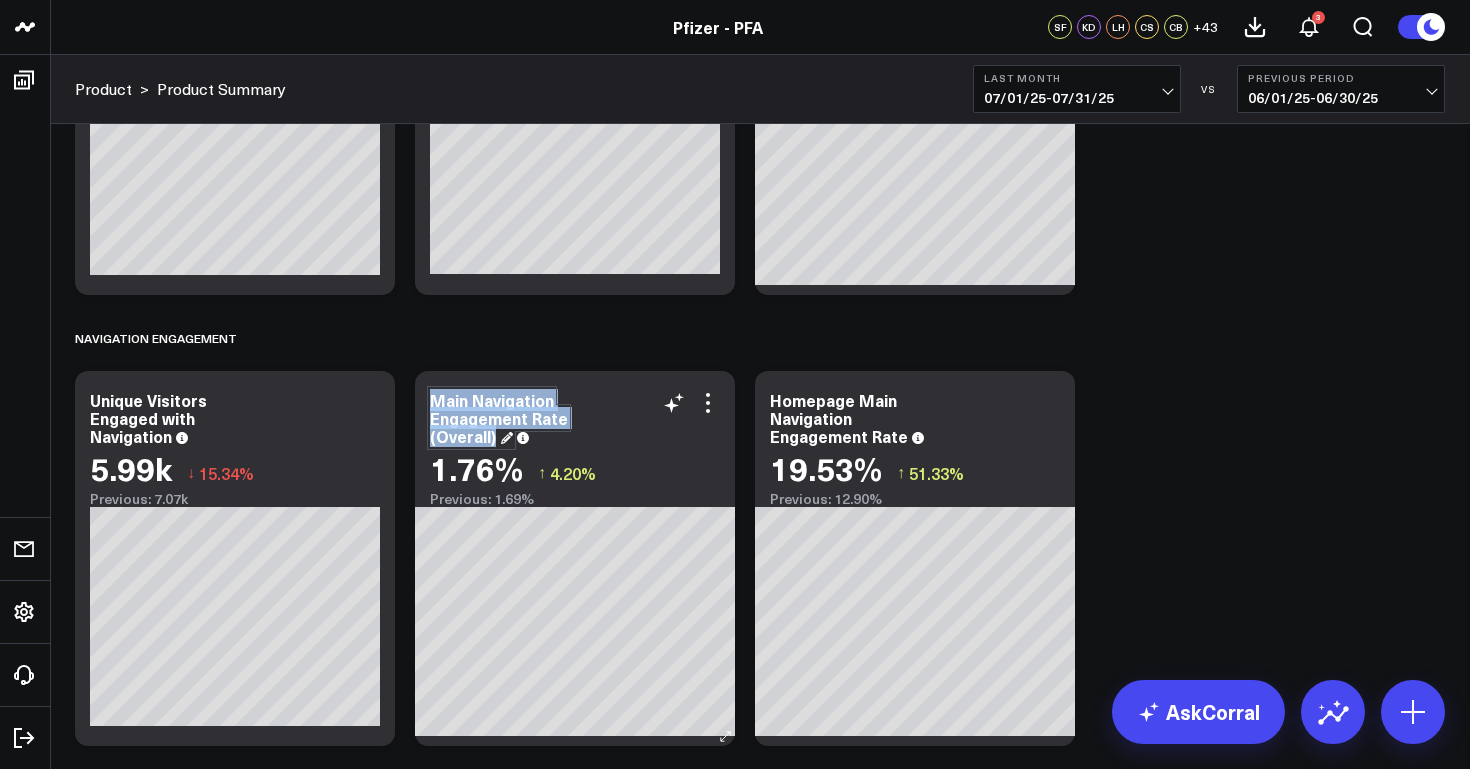 drag, startPoint x: 495, startPoint y: 437, endPoint x: 419, endPoint y: 392, distance: 88.32327 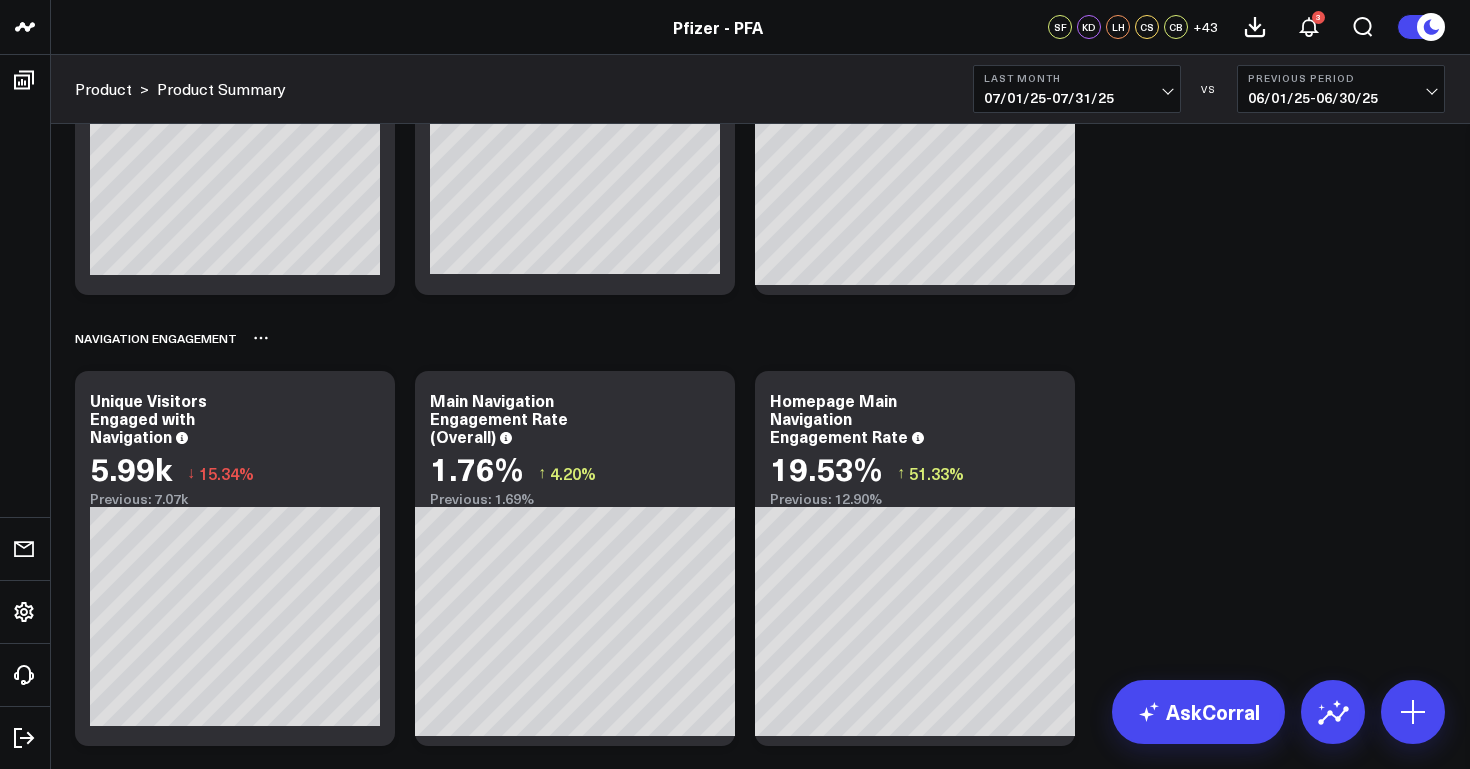 scroll, scrollTop: 8345, scrollLeft: 0, axis: vertical 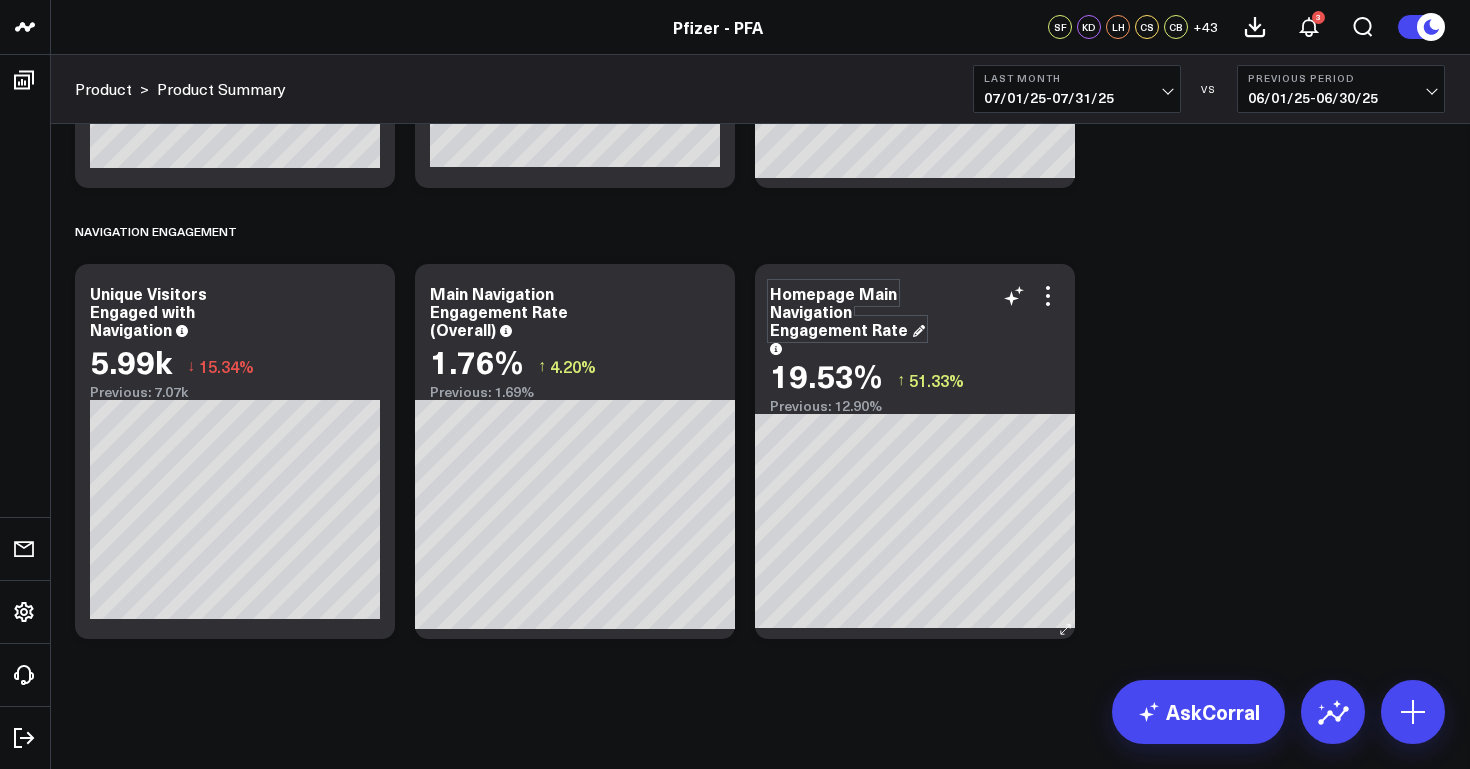 click on "Homepage Main Navigation Engagement Rate" at bounding box center [847, 311] 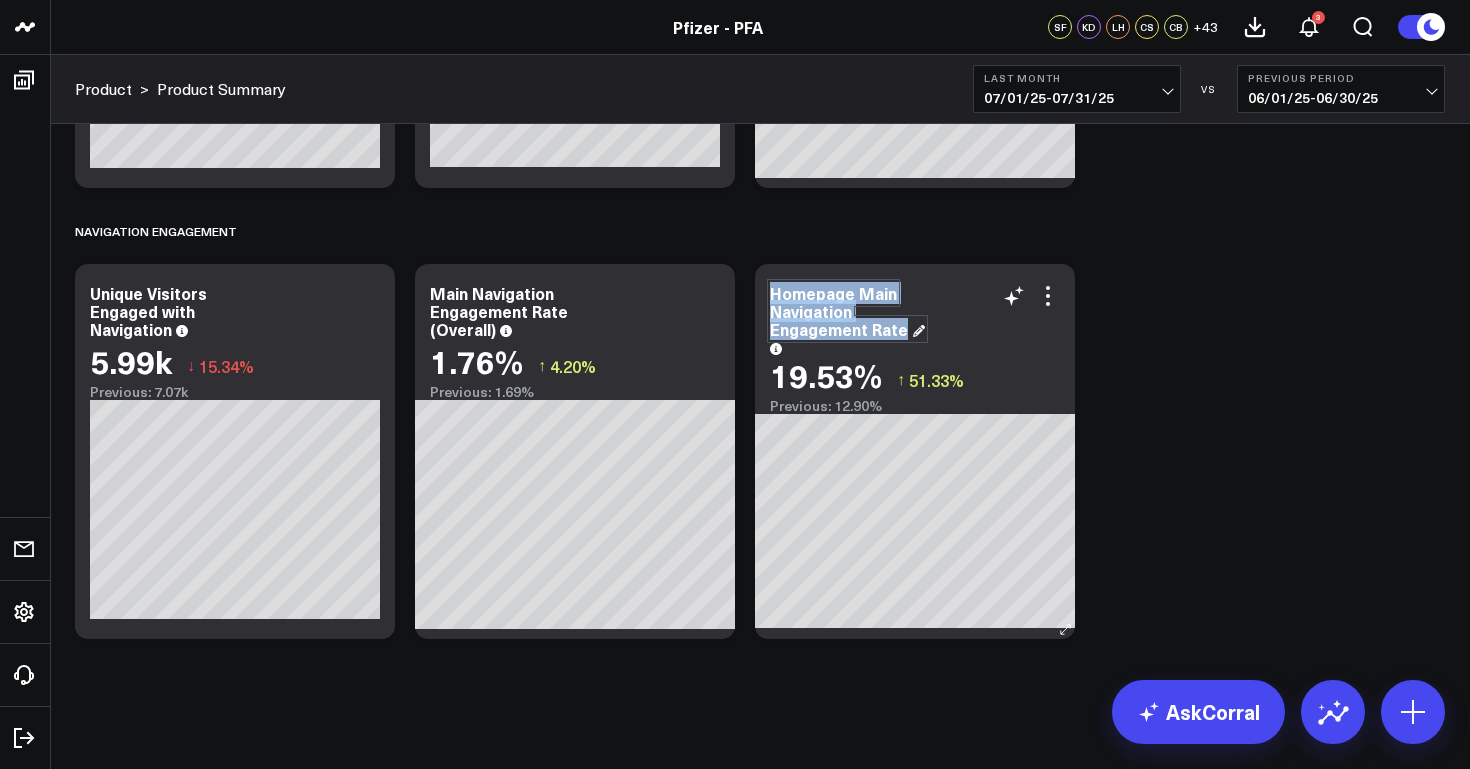 drag, startPoint x: 905, startPoint y: 332, endPoint x: 764, endPoint y: 289, distance: 147.411 